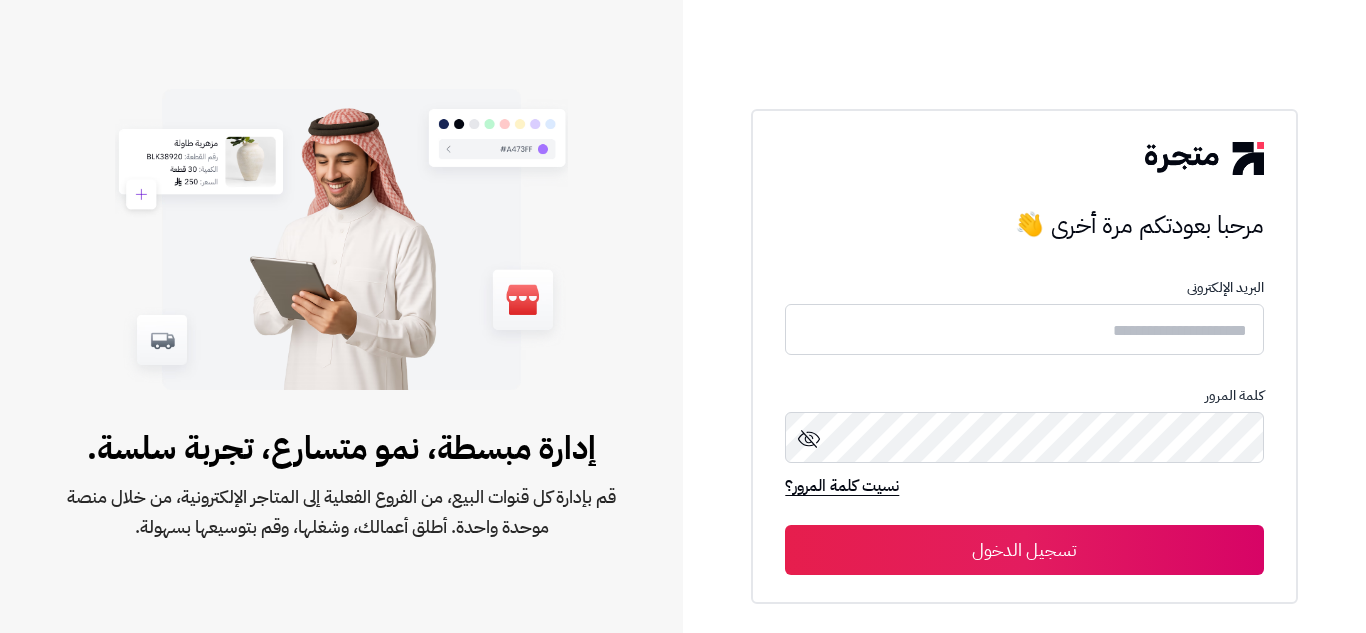 scroll, scrollTop: 0, scrollLeft: 0, axis: both 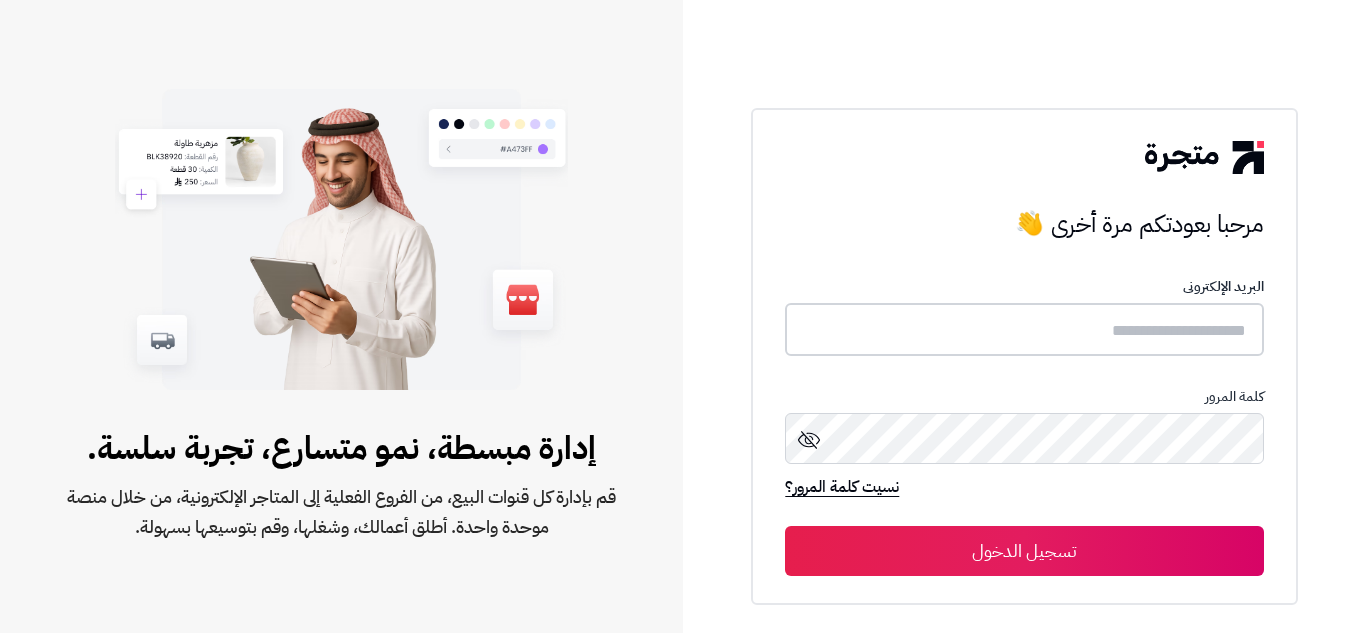 type on "**********" 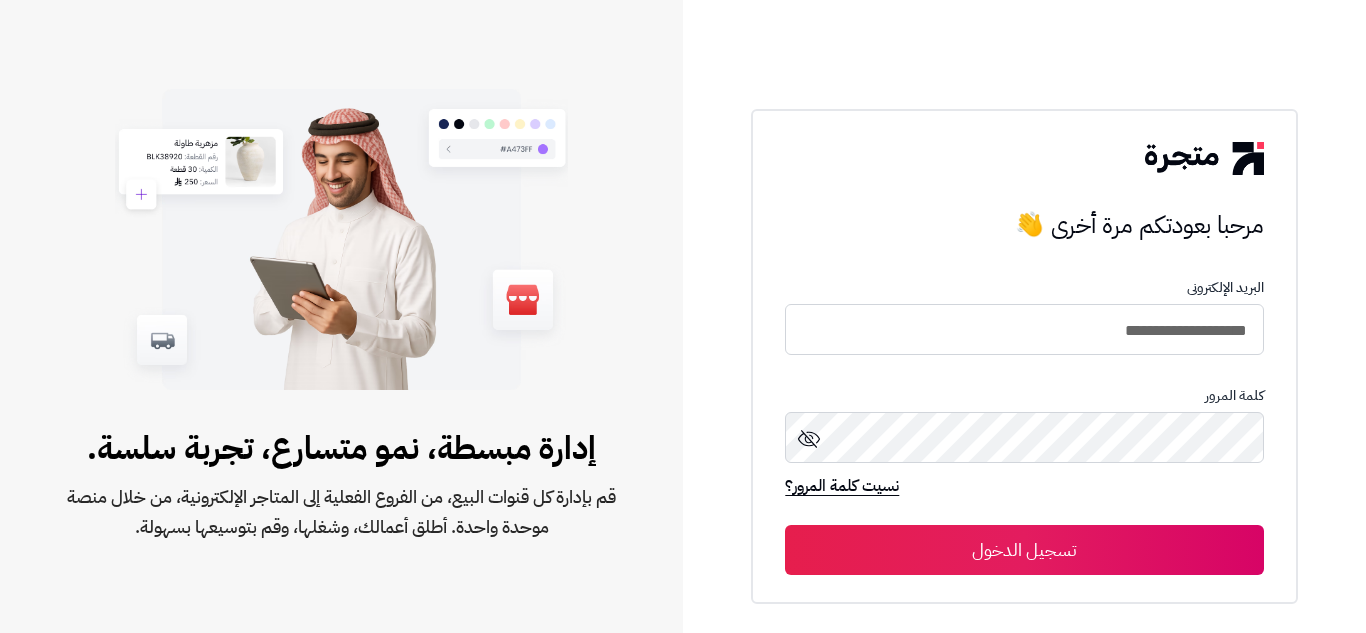 click on "تسجيل الدخول" at bounding box center (1024, 550) 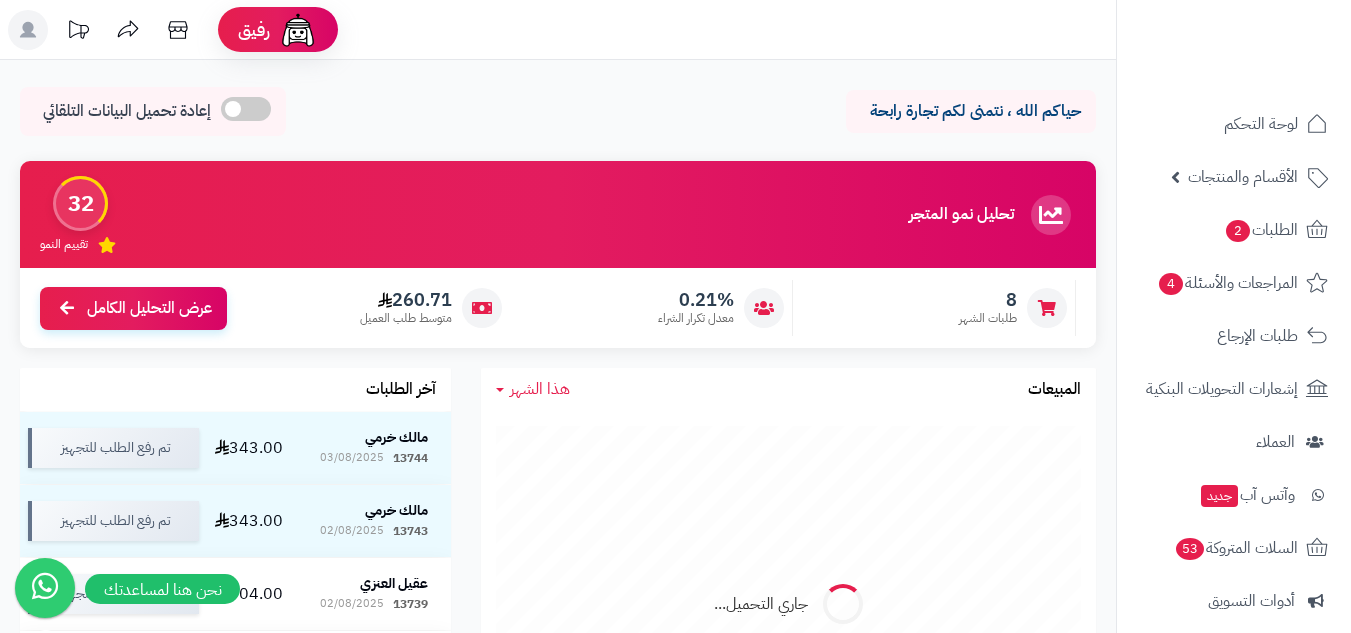 scroll, scrollTop: 0, scrollLeft: 0, axis: both 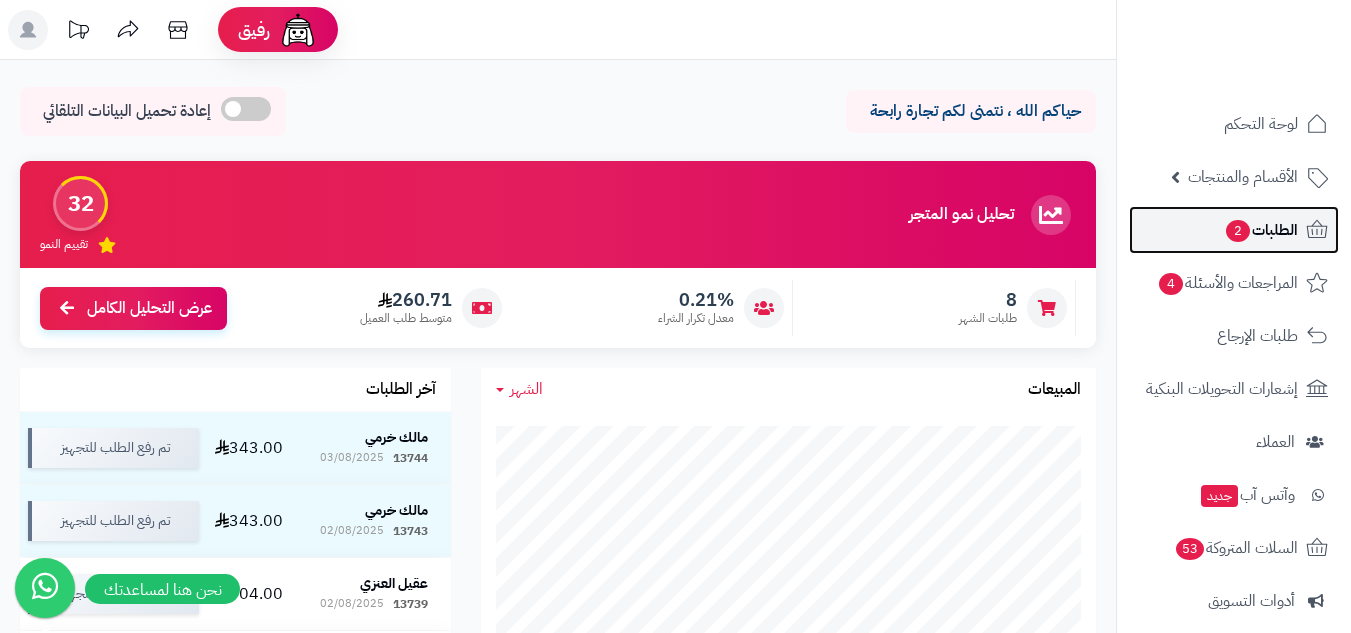 click on "الطلبات  2" at bounding box center [1261, 230] 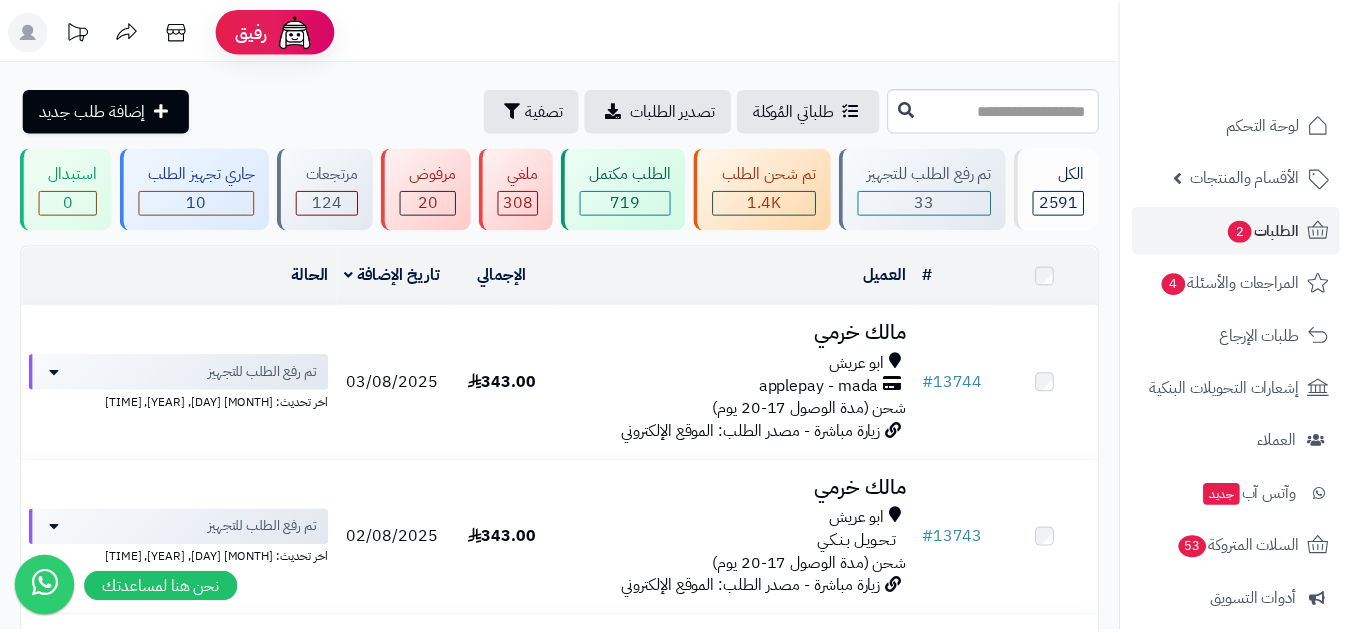 scroll, scrollTop: 0, scrollLeft: 0, axis: both 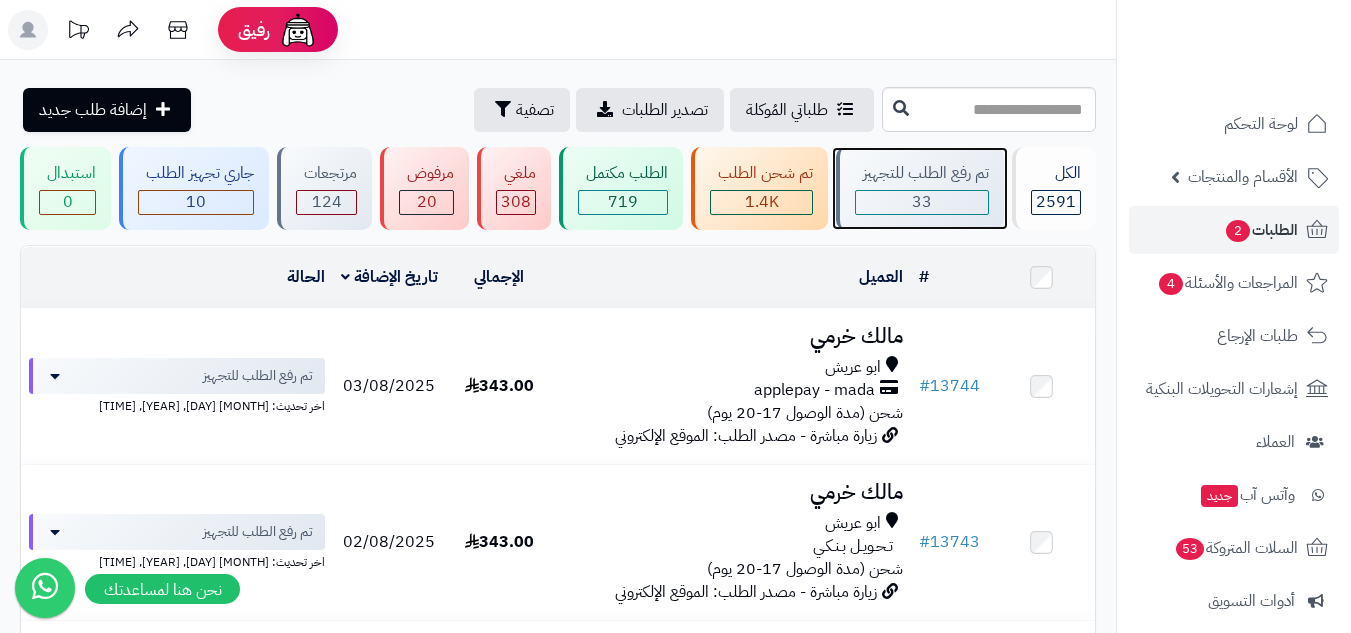 click on "33" at bounding box center (922, 202) 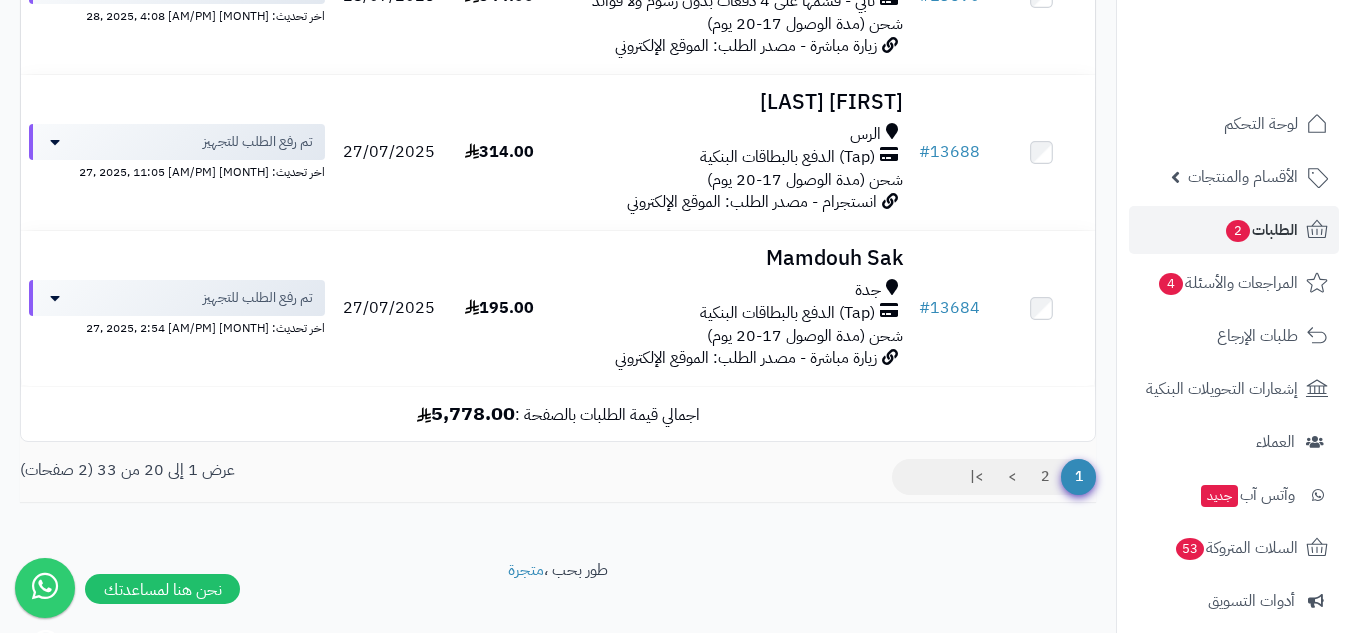 scroll, scrollTop: 3063, scrollLeft: 0, axis: vertical 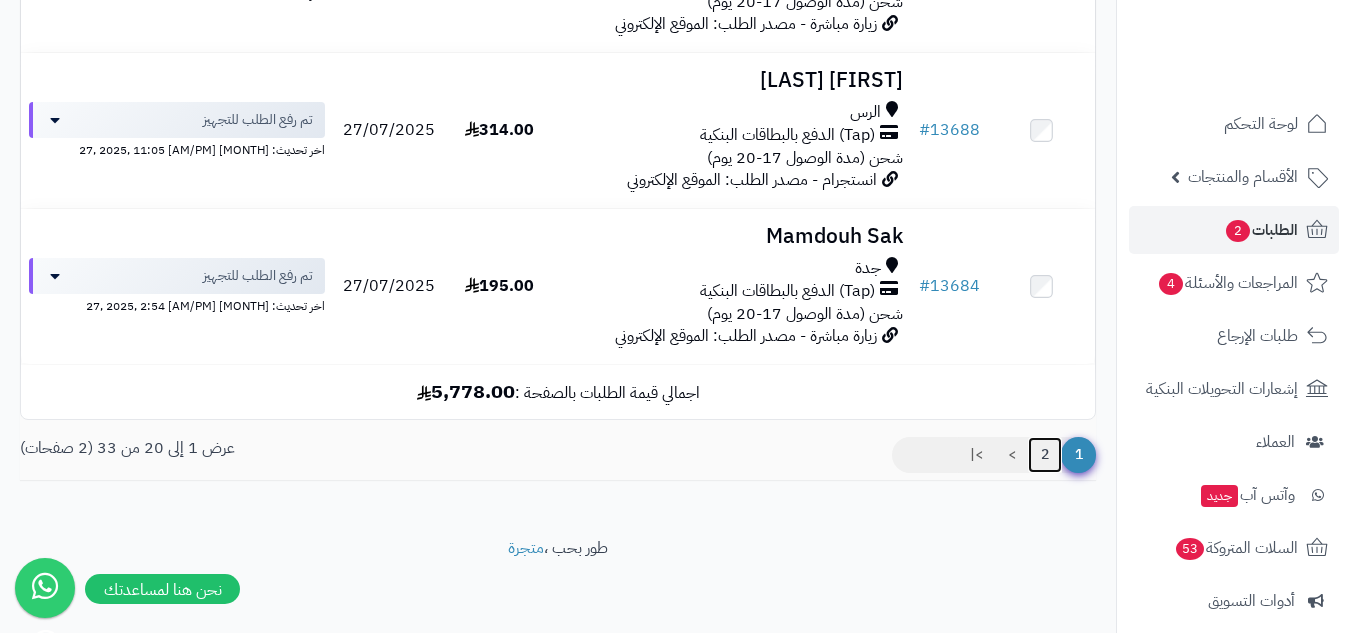 click on "2" at bounding box center [1045, 455] 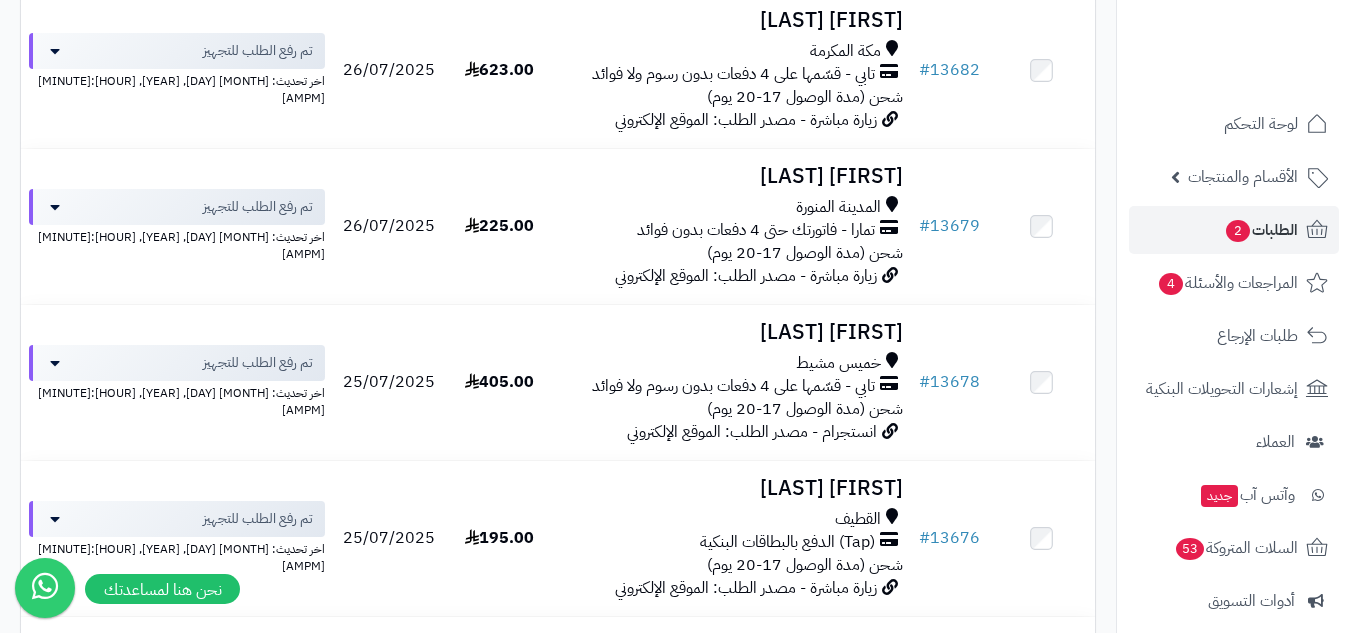 scroll, scrollTop: 0, scrollLeft: 0, axis: both 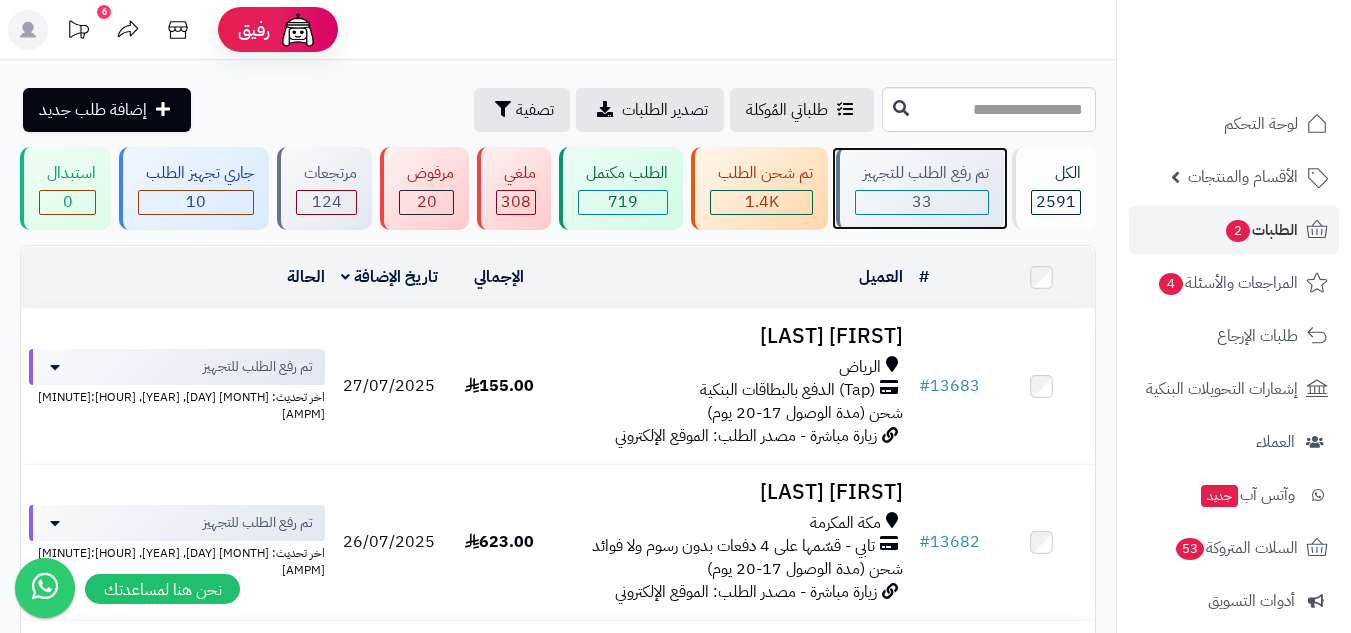 click on "33" at bounding box center (922, 202) 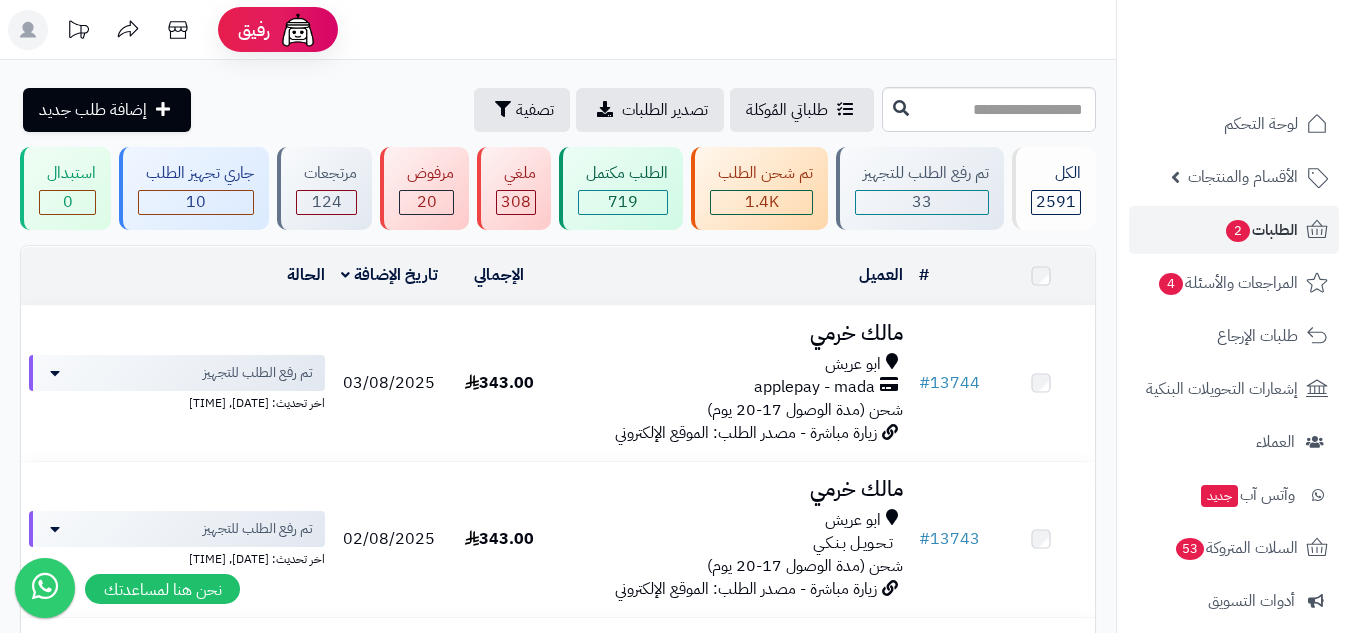 scroll, scrollTop: 0, scrollLeft: 0, axis: both 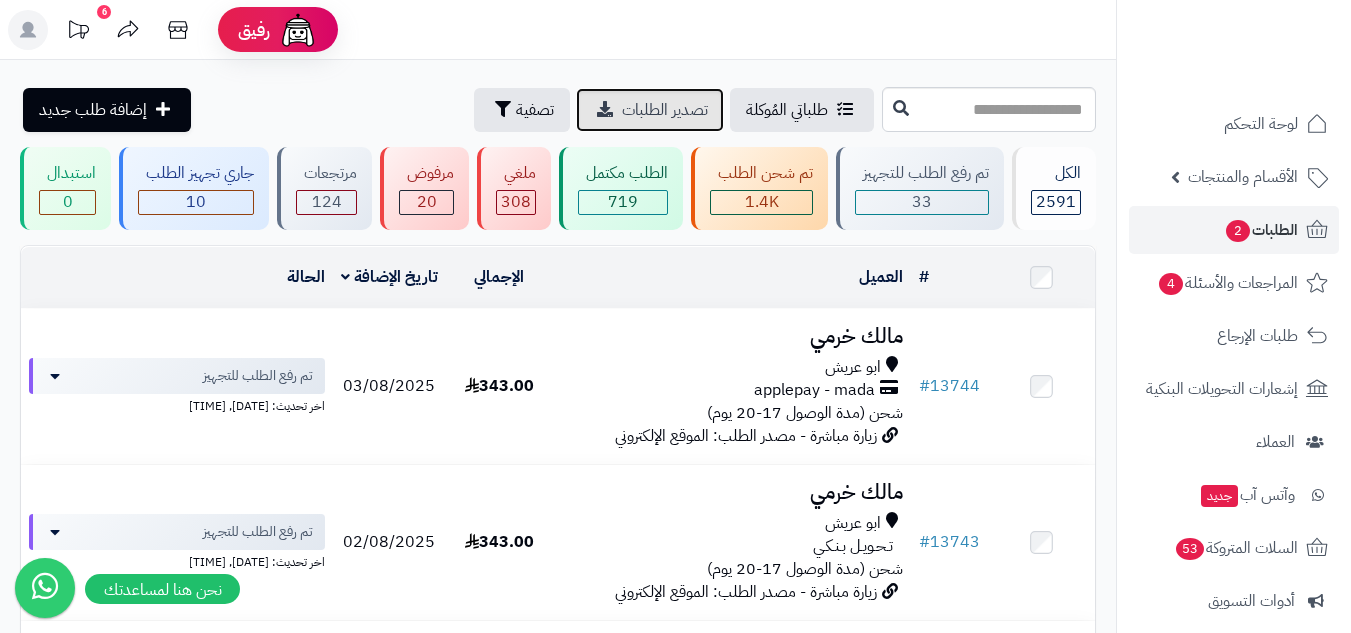 click on "تصدير الطلبات" at bounding box center (665, 110) 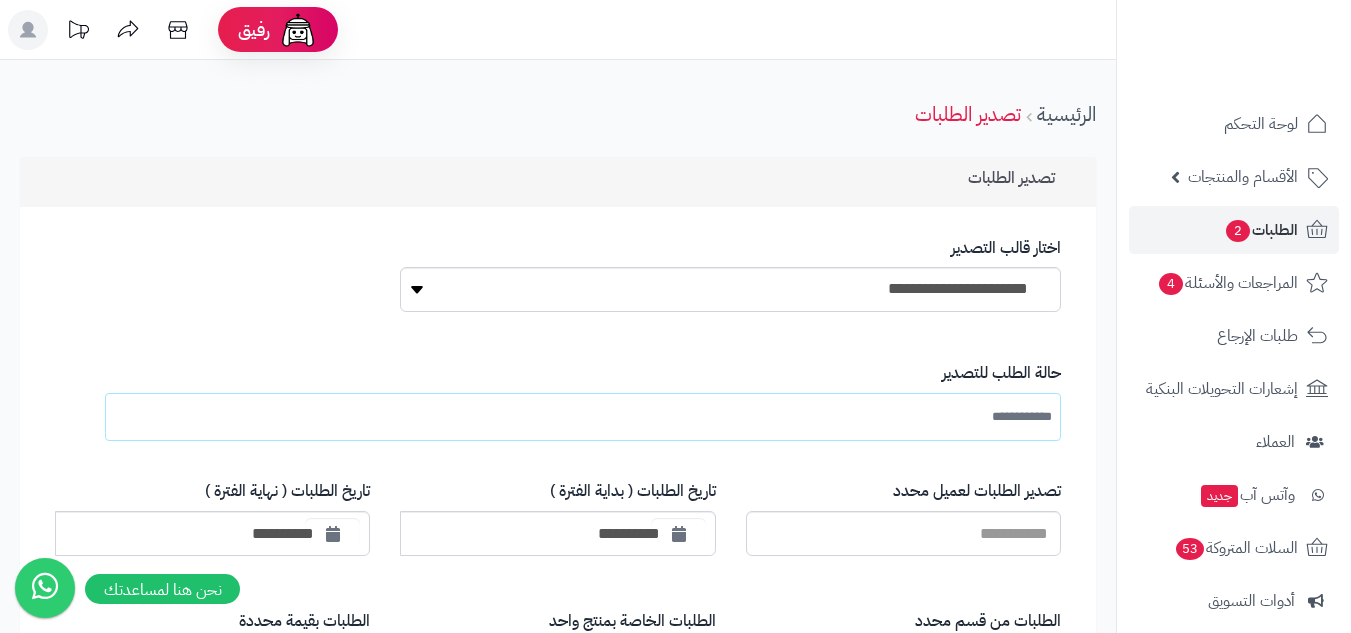 scroll, scrollTop: 0, scrollLeft: 0, axis: both 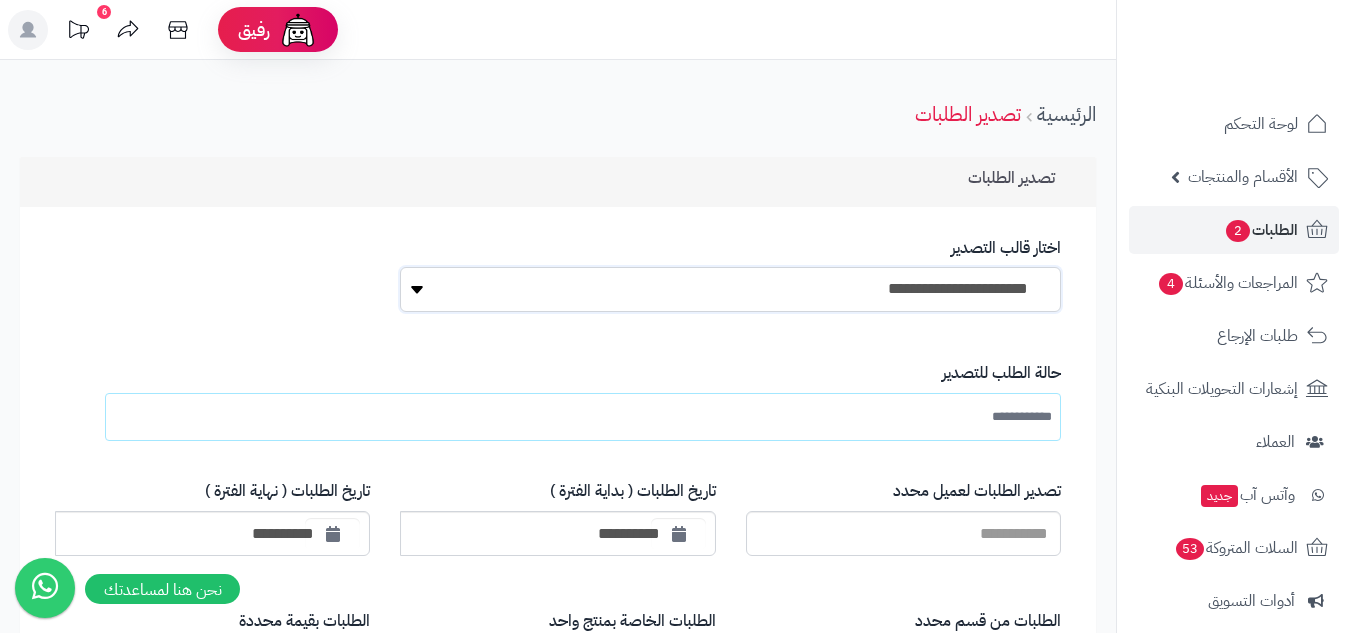 click on "**********" at bounding box center [730, 289] 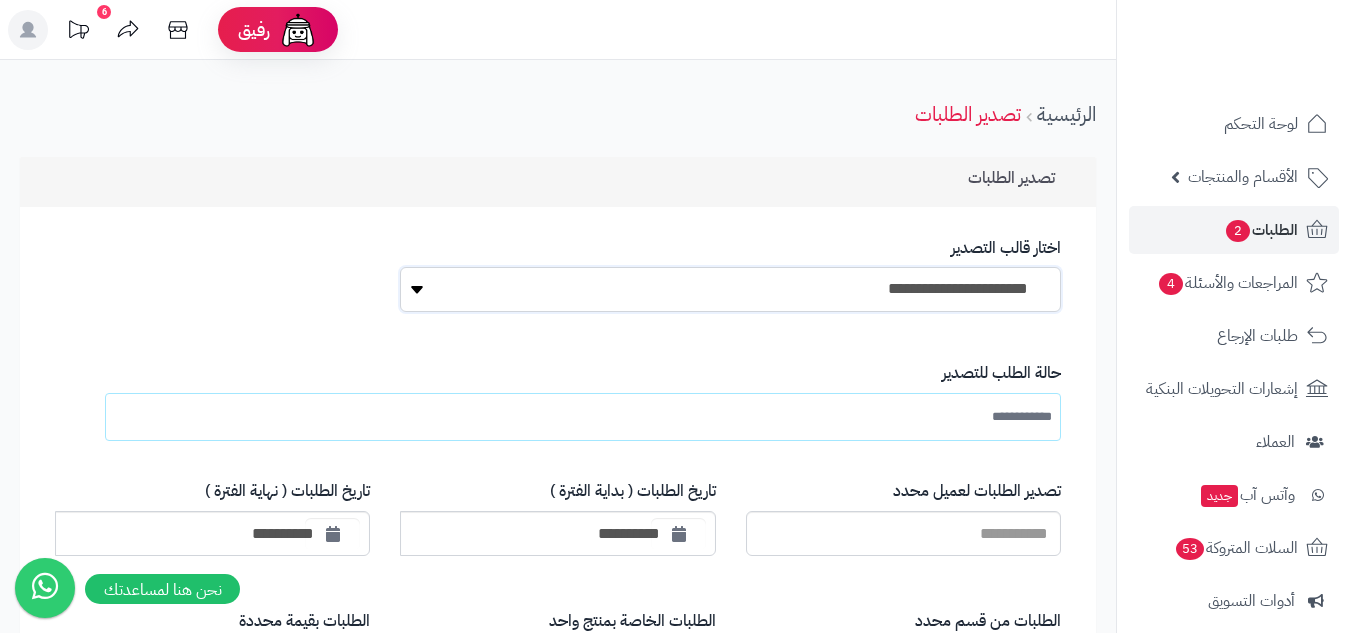 select on "*" 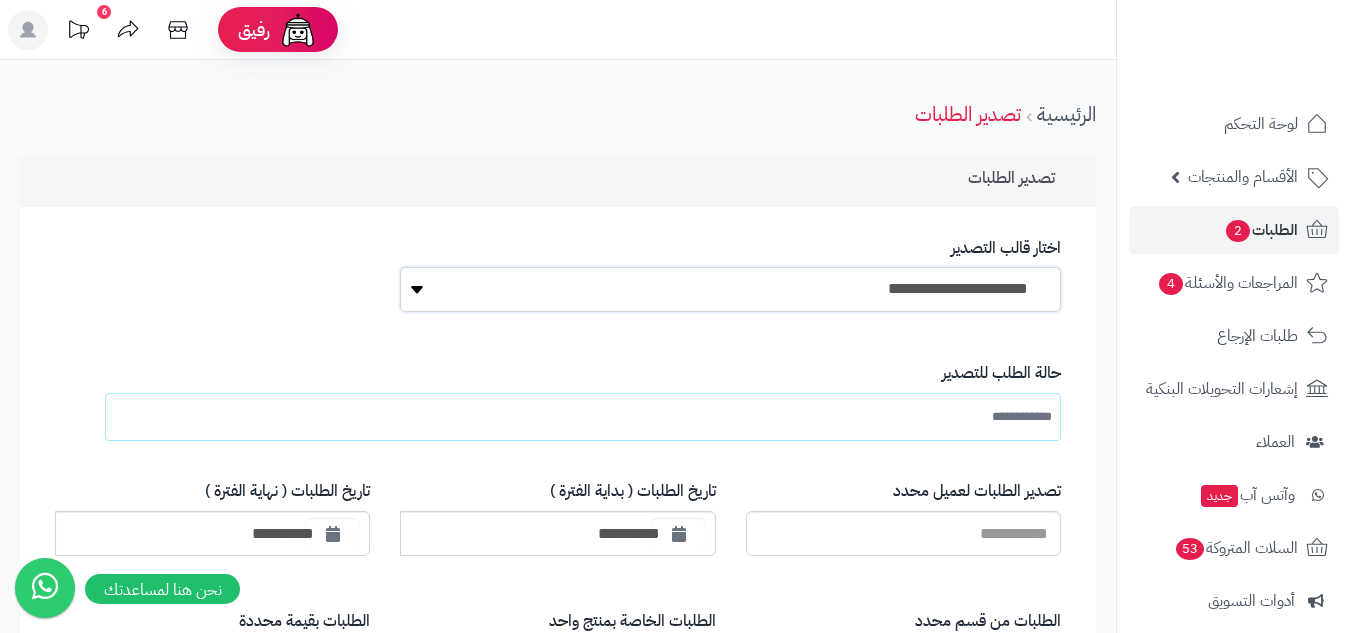 click on "**********" at bounding box center (730, 289) 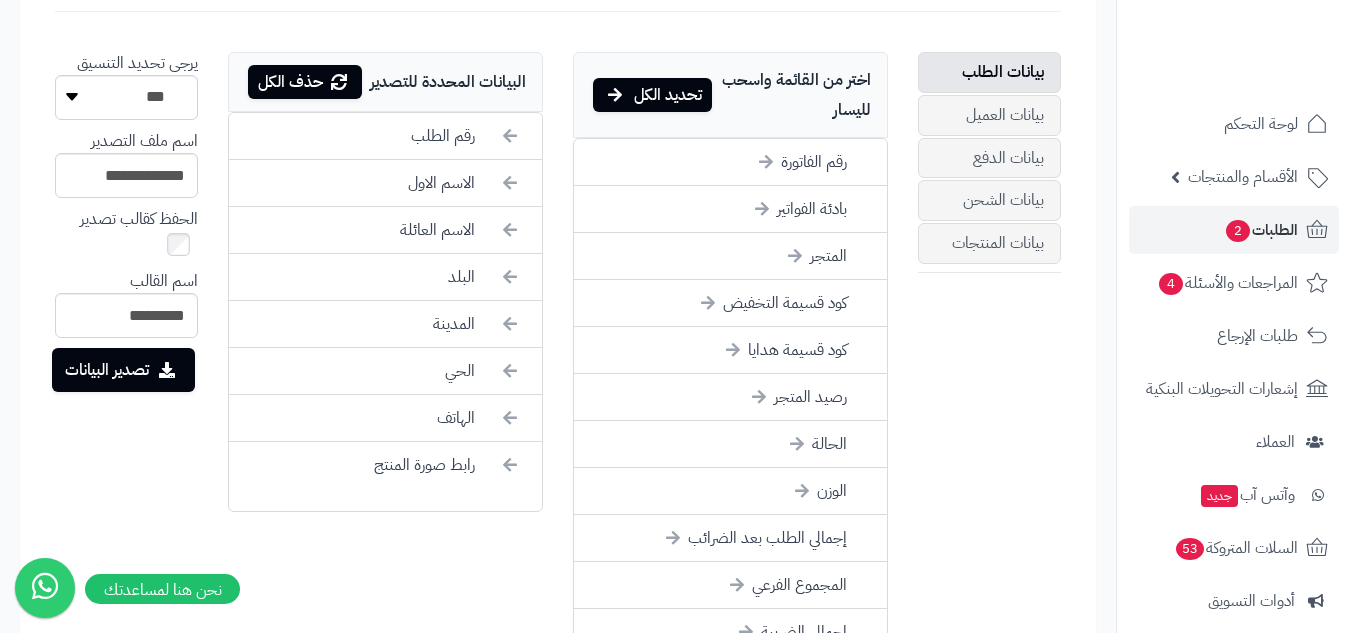 scroll, scrollTop: 667, scrollLeft: 0, axis: vertical 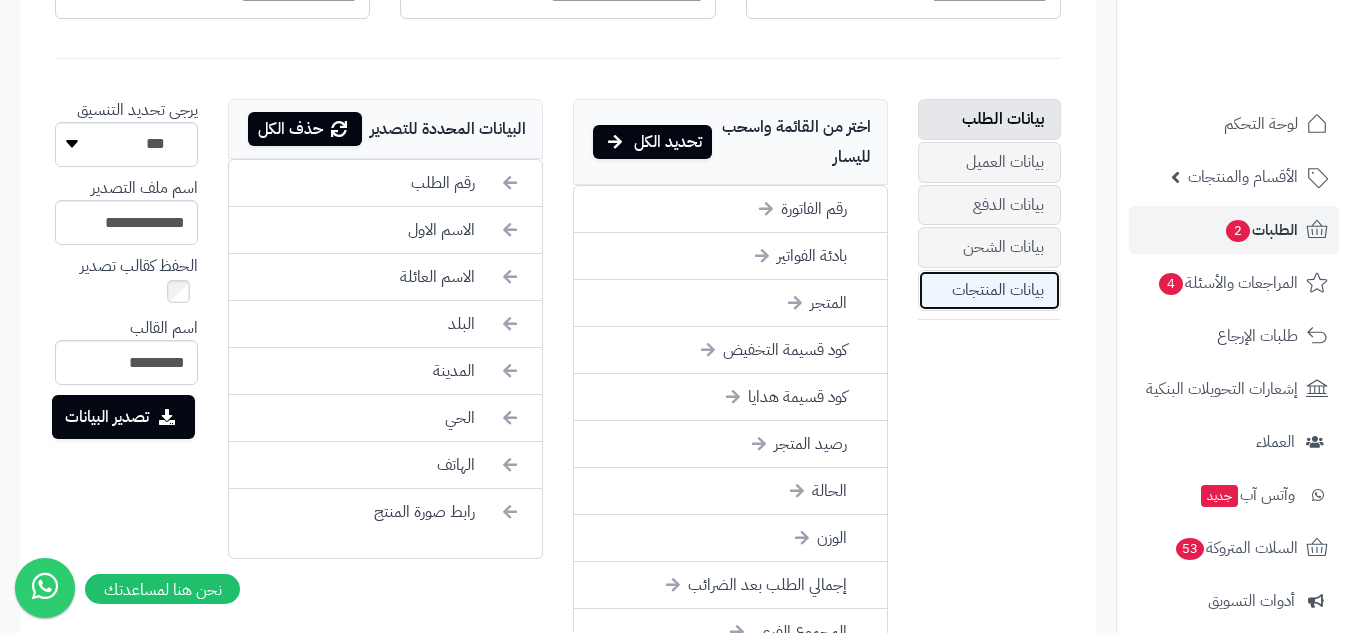 click on "بيانات المنتجات" at bounding box center [989, 290] 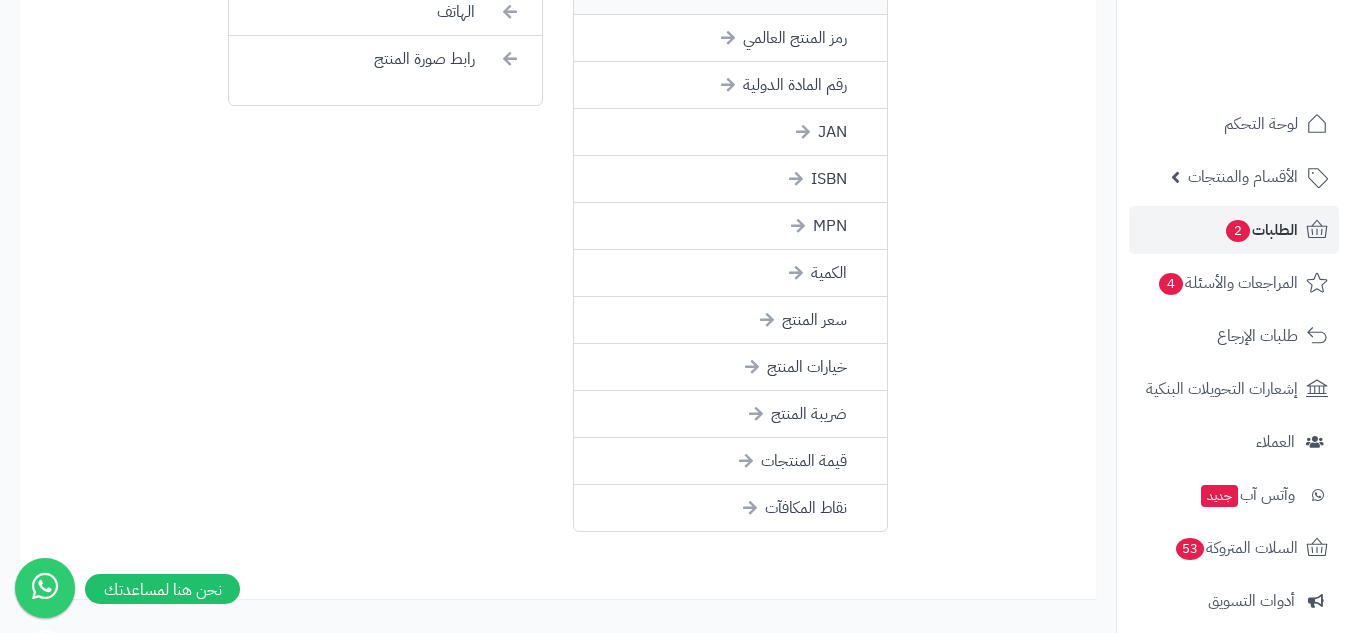 scroll, scrollTop: 1167, scrollLeft: 0, axis: vertical 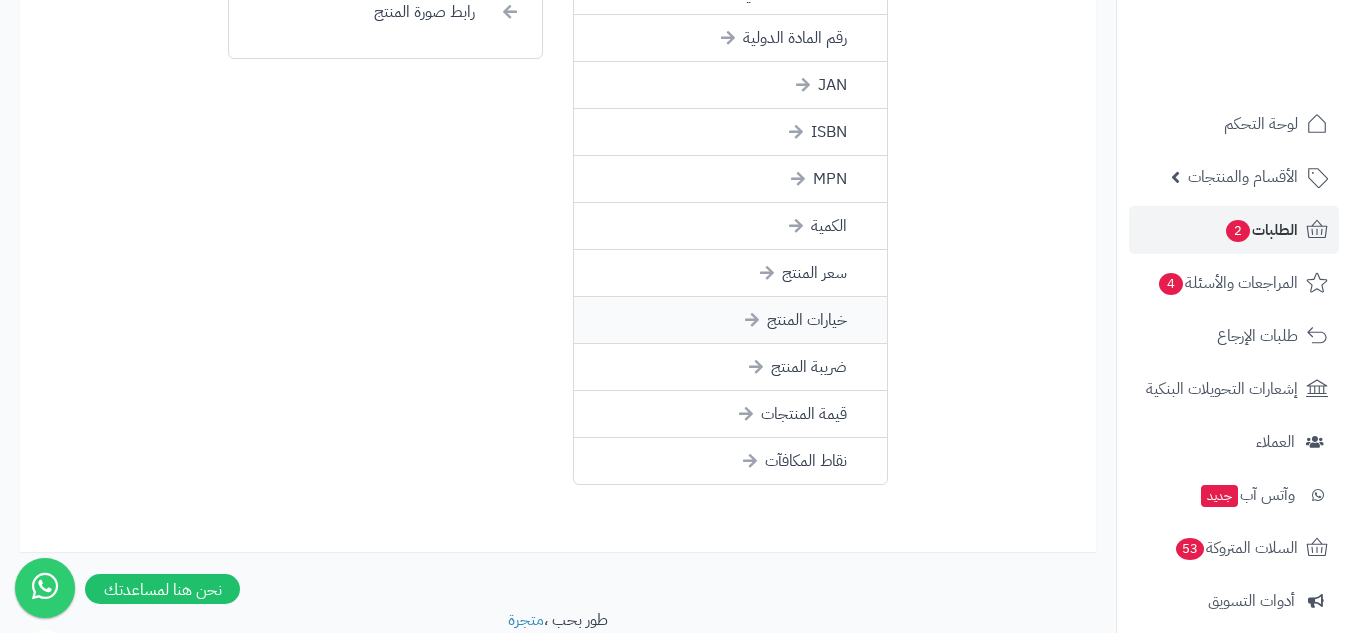 click on "خيارات المنتج" at bounding box center [730, 320] 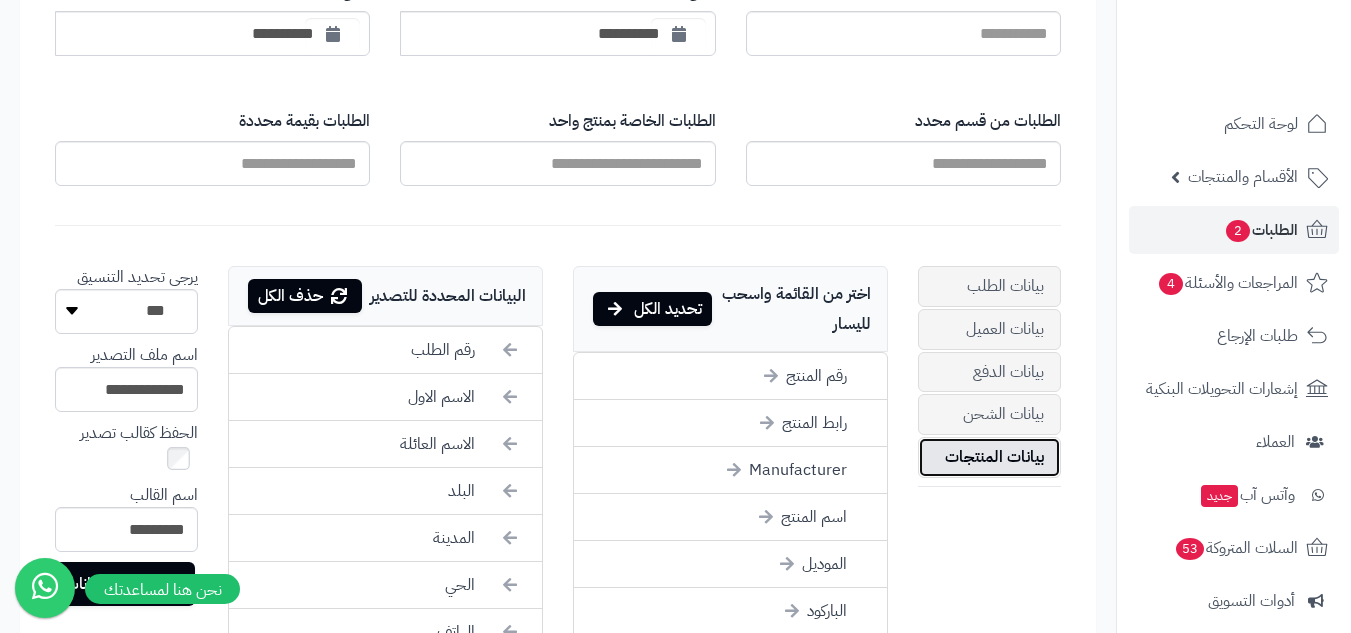 scroll, scrollTop: 333, scrollLeft: 0, axis: vertical 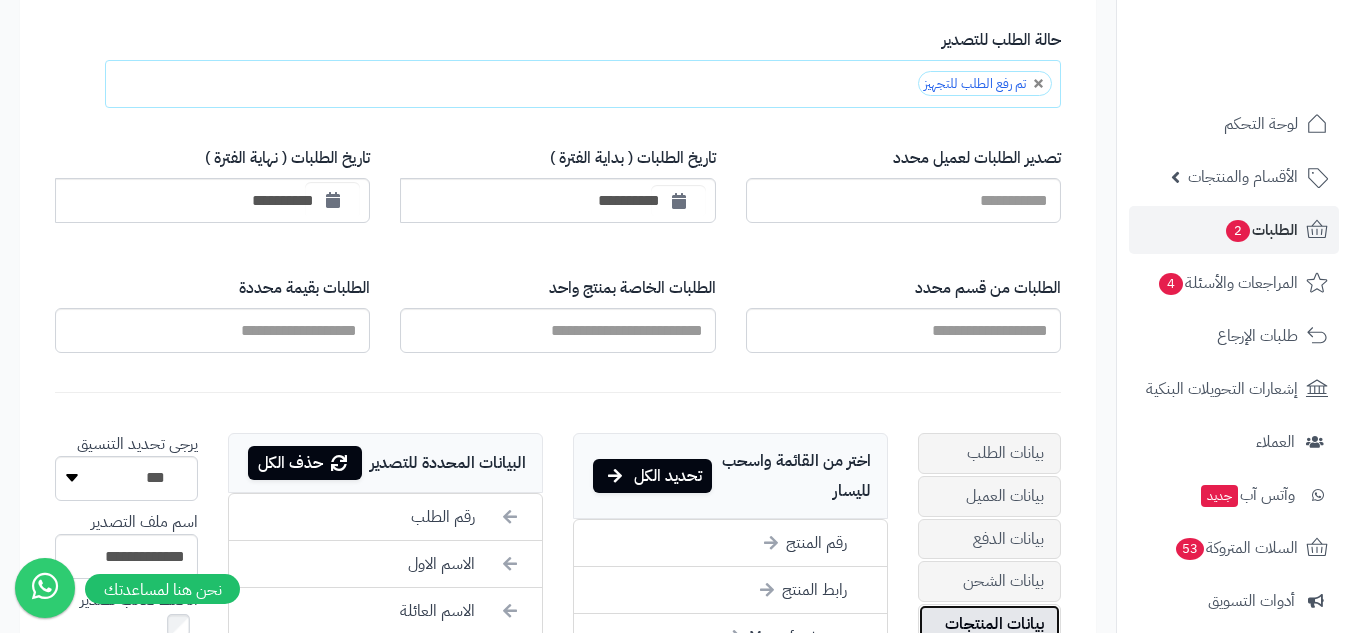 click at bounding box center [332, 200] 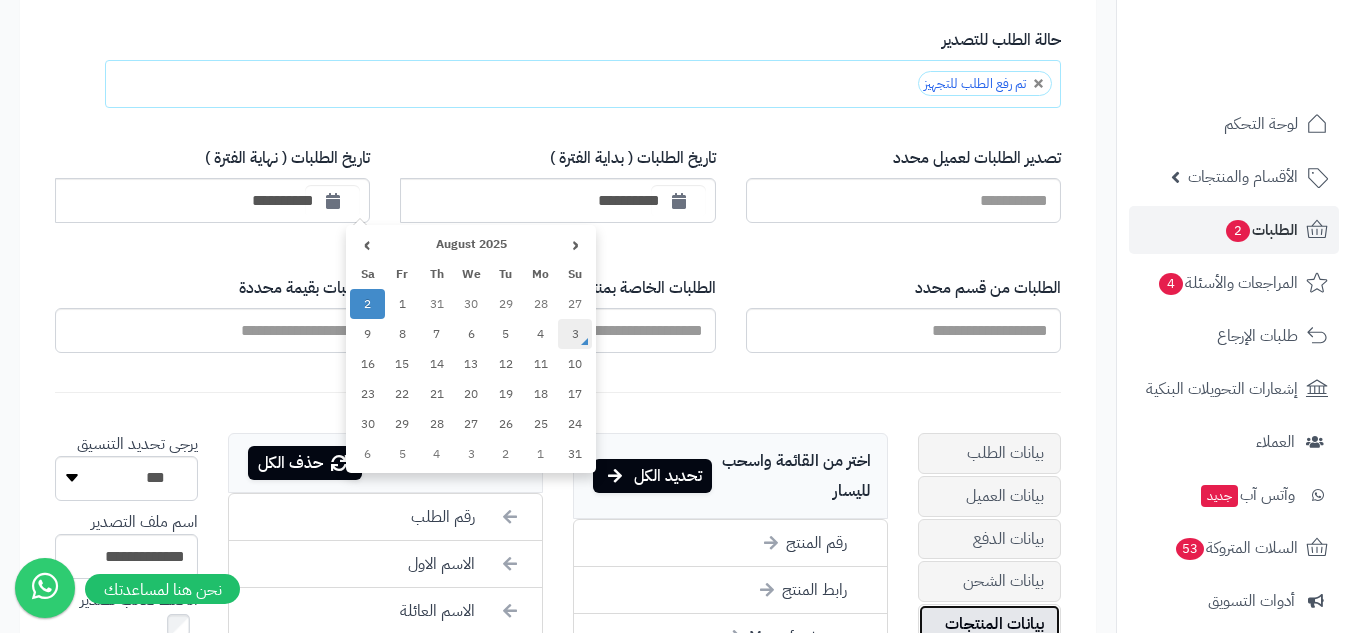 click on "3" at bounding box center [575, 334] 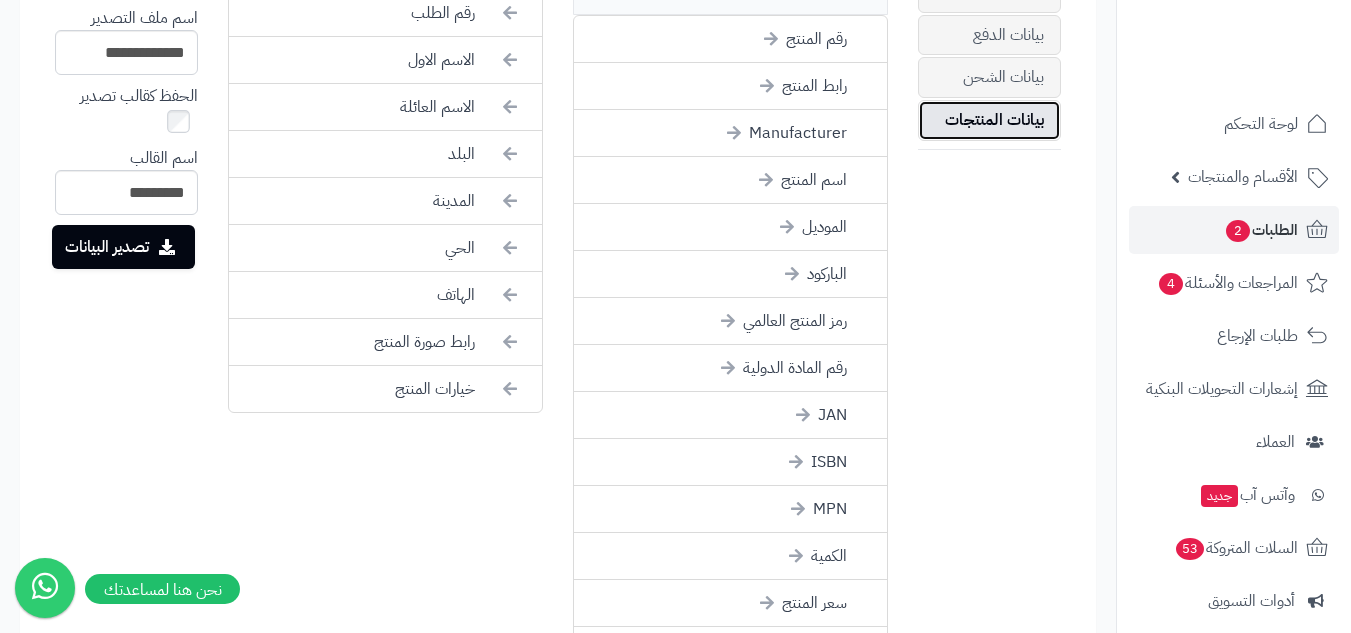 scroll, scrollTop: 833, scrollLeft: 0, axis: vertical 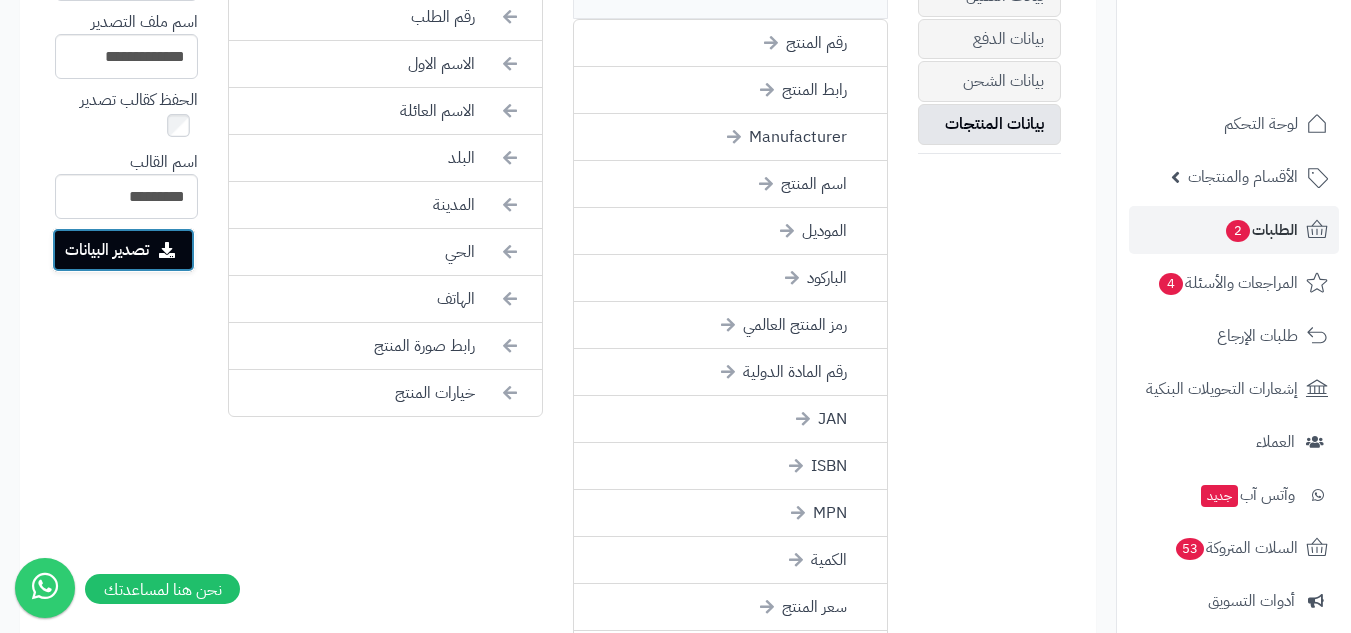 click at bounding box center (167, 250) 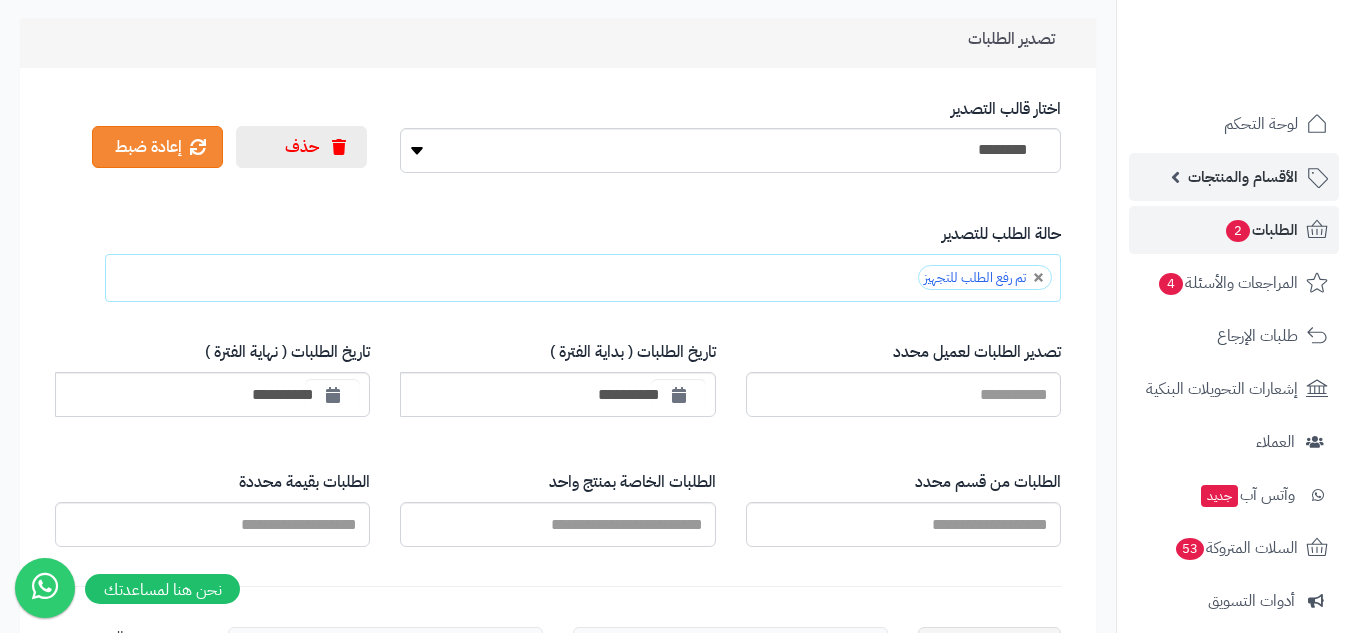 scroll, scrollTop: 0, scrollLeft: 0, axis: both 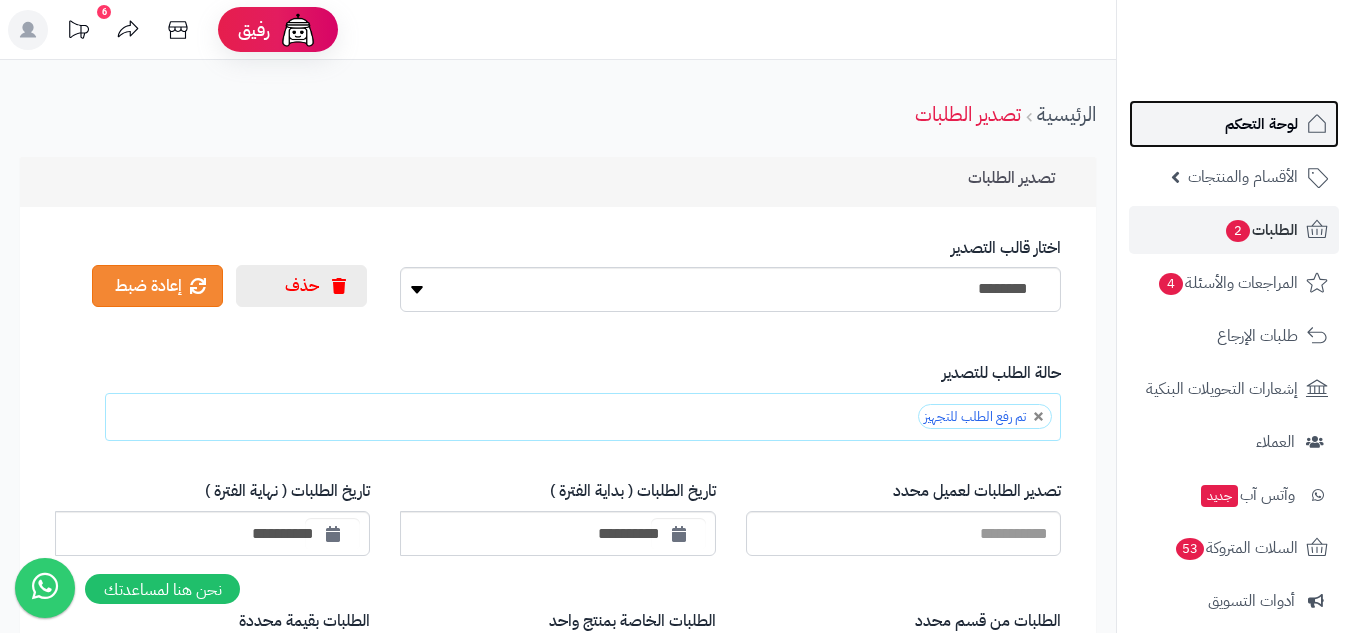click on "لوحة التحكم" at bounding box center (1261, 124) 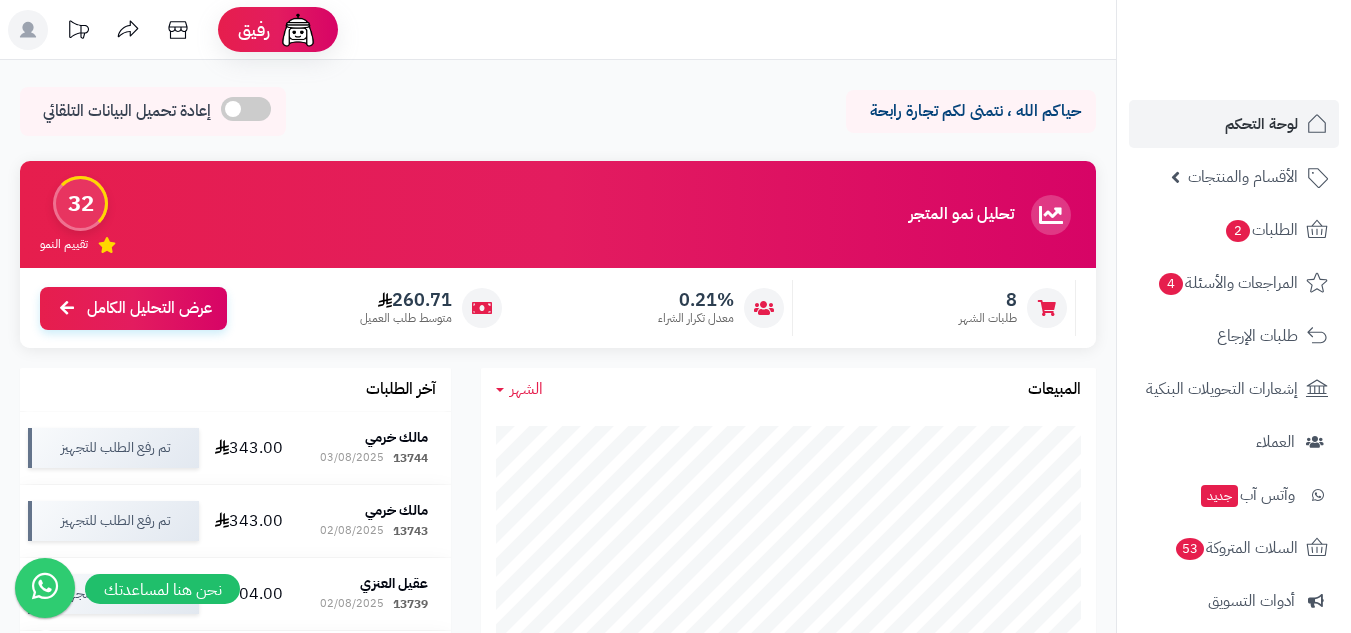 scroll, scrollTop: 0, scrollLeft: 0, axis: both 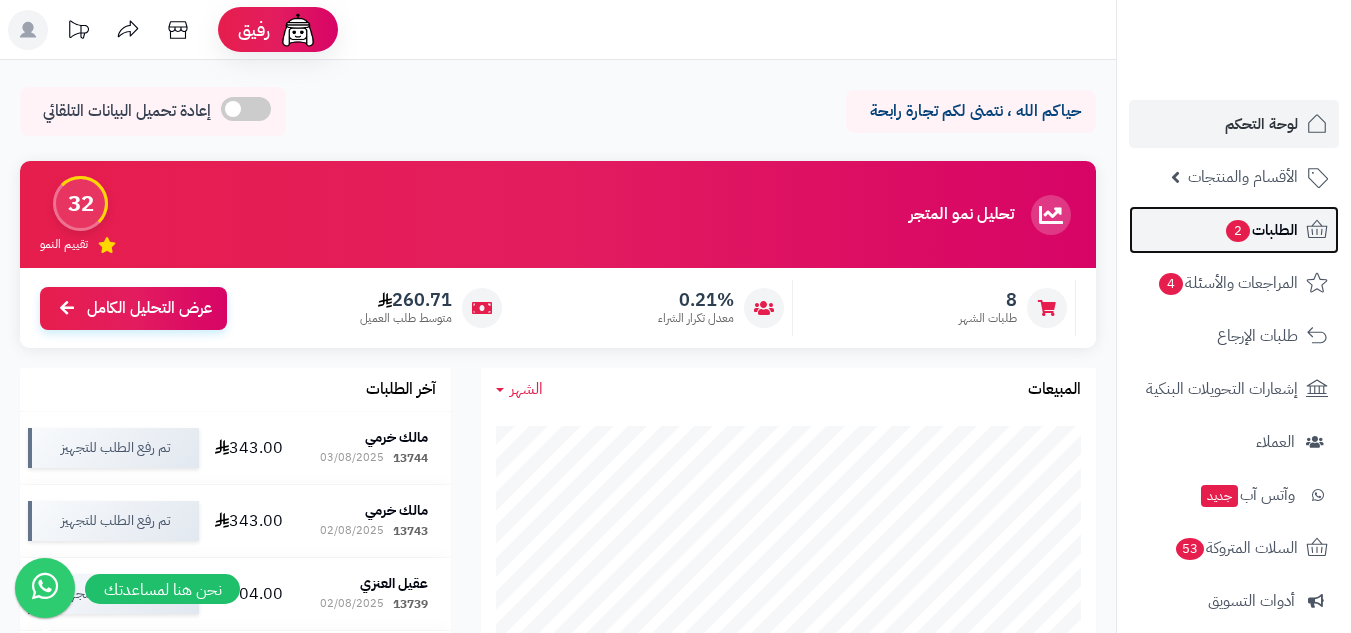 click on "الطلبات  2" at bounding box center [1261, 230] 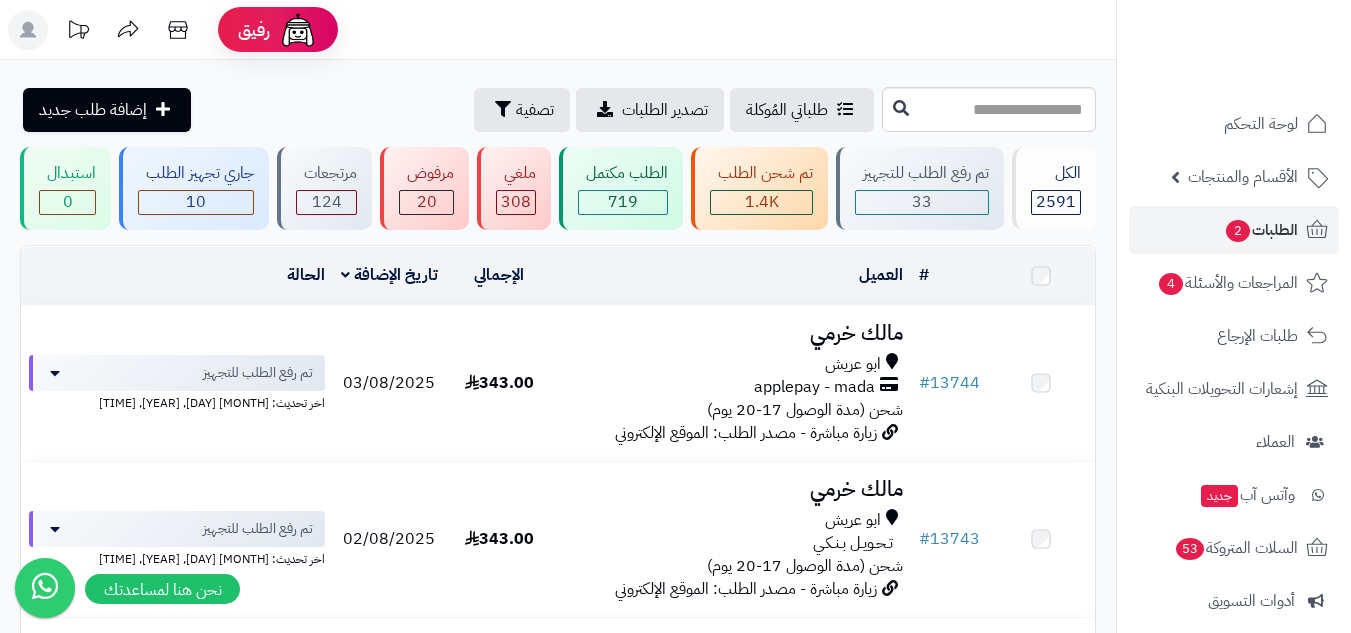 scroll, scrollTop: 0, scrollLeft: 0, axis: both 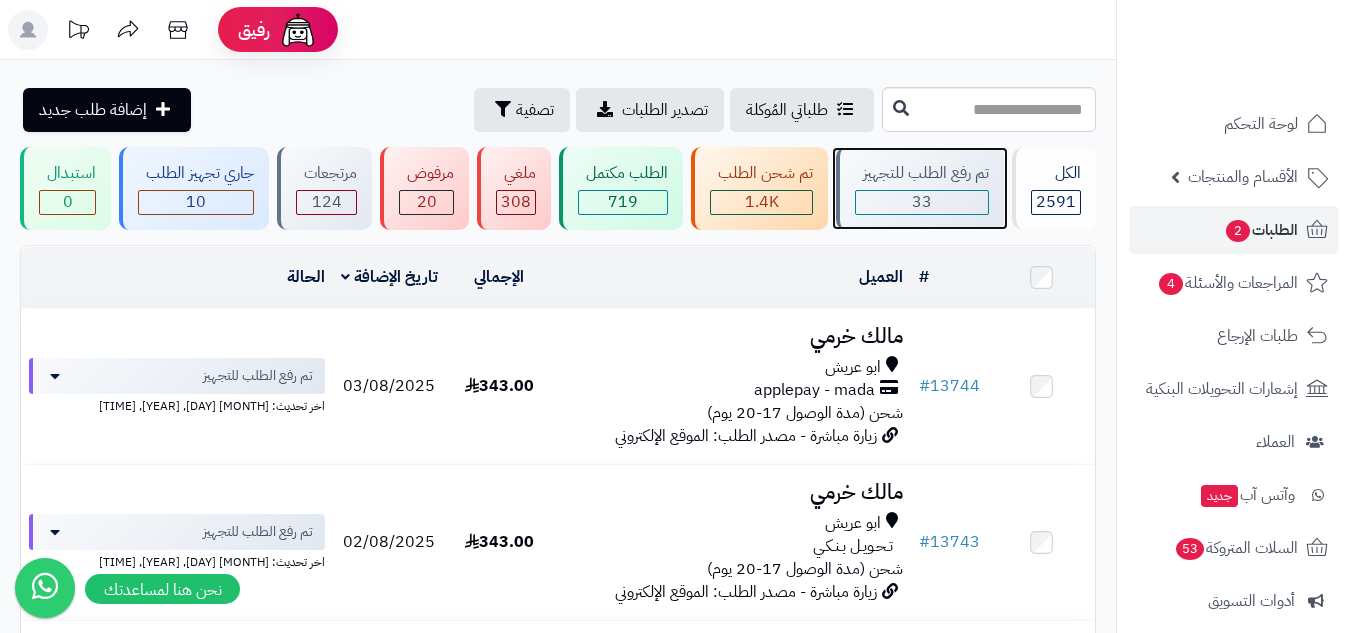click on "33" at bounding box center [922, 202] 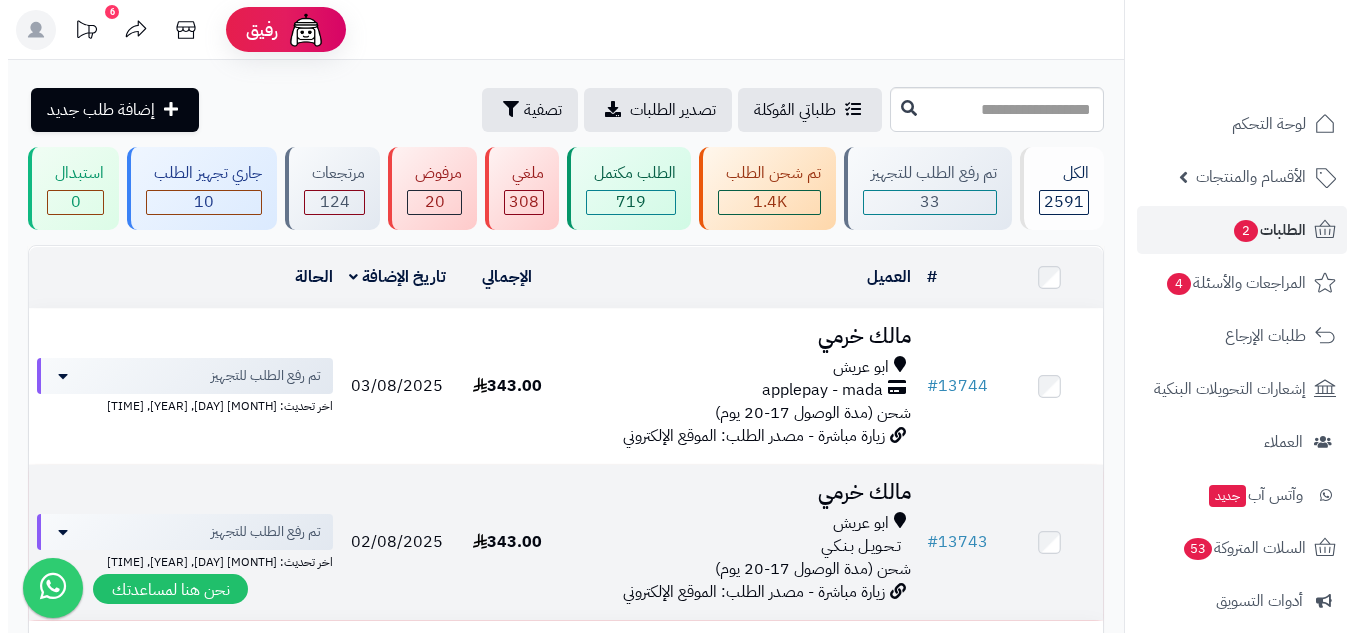 scroll, scrollTop: 167, scrollLeft: 0, axis: vertical 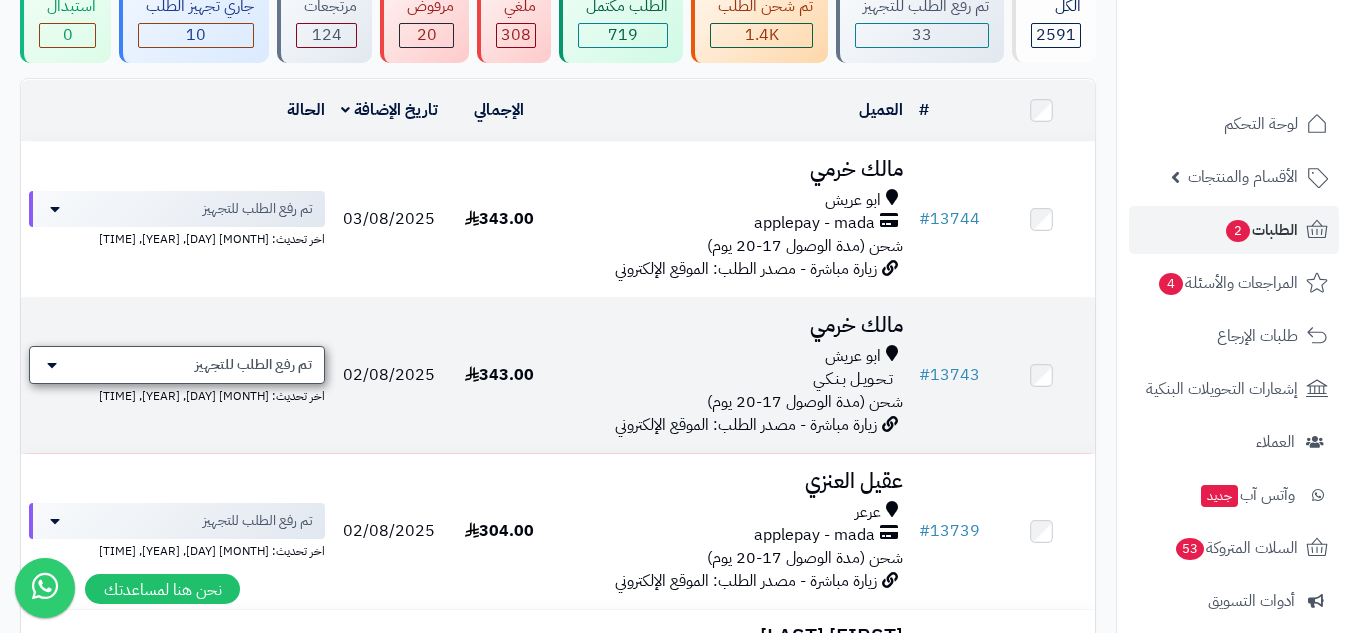 click on "تم رفع الطلب للتجهيز" at bounding box center [253, 365] 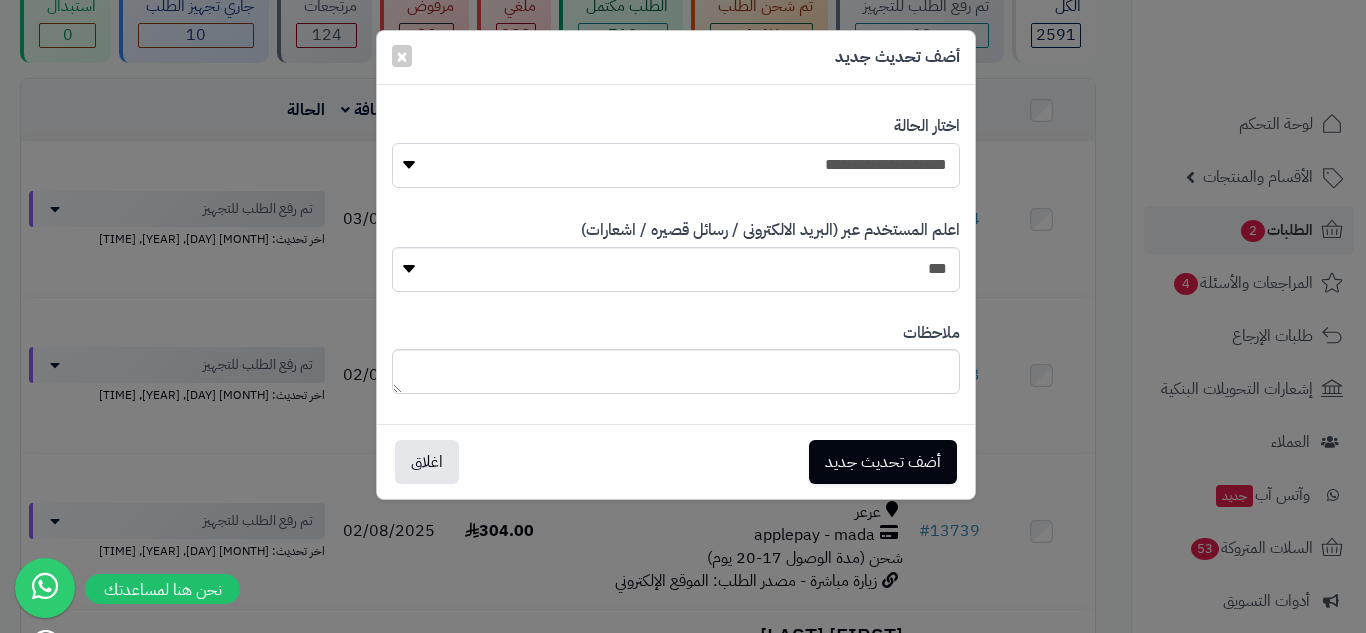 click on "**********" at bounding box center (676, 165) 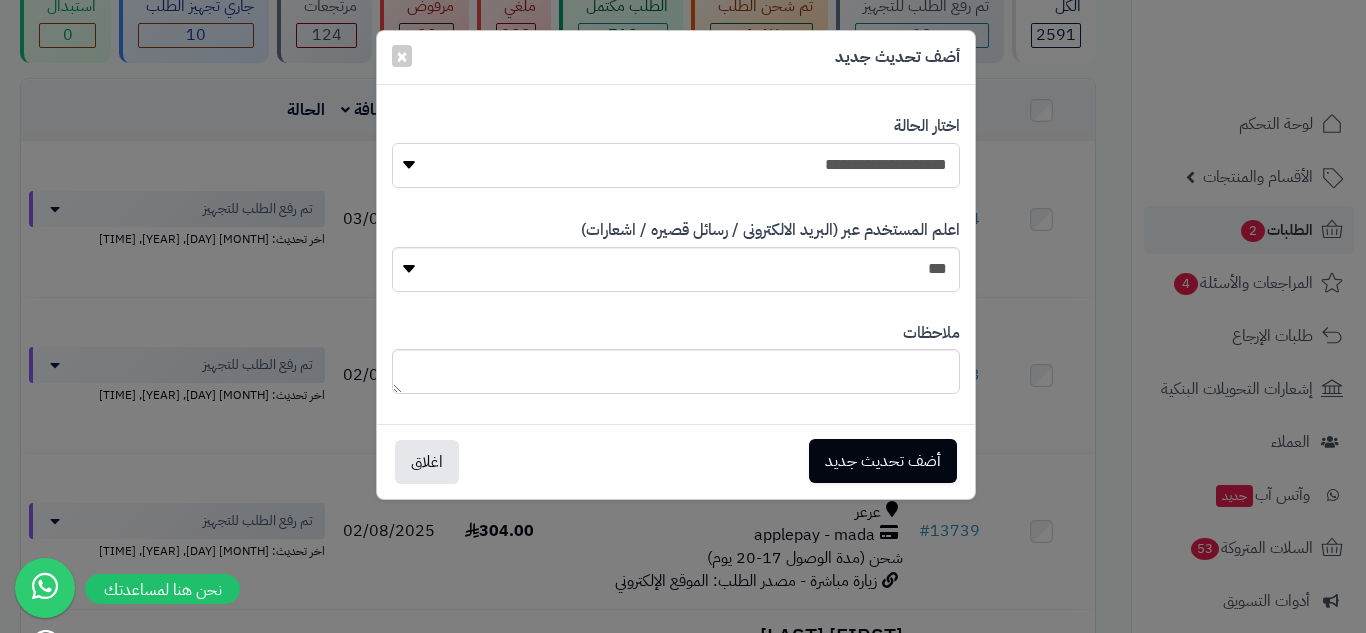 select on "*" 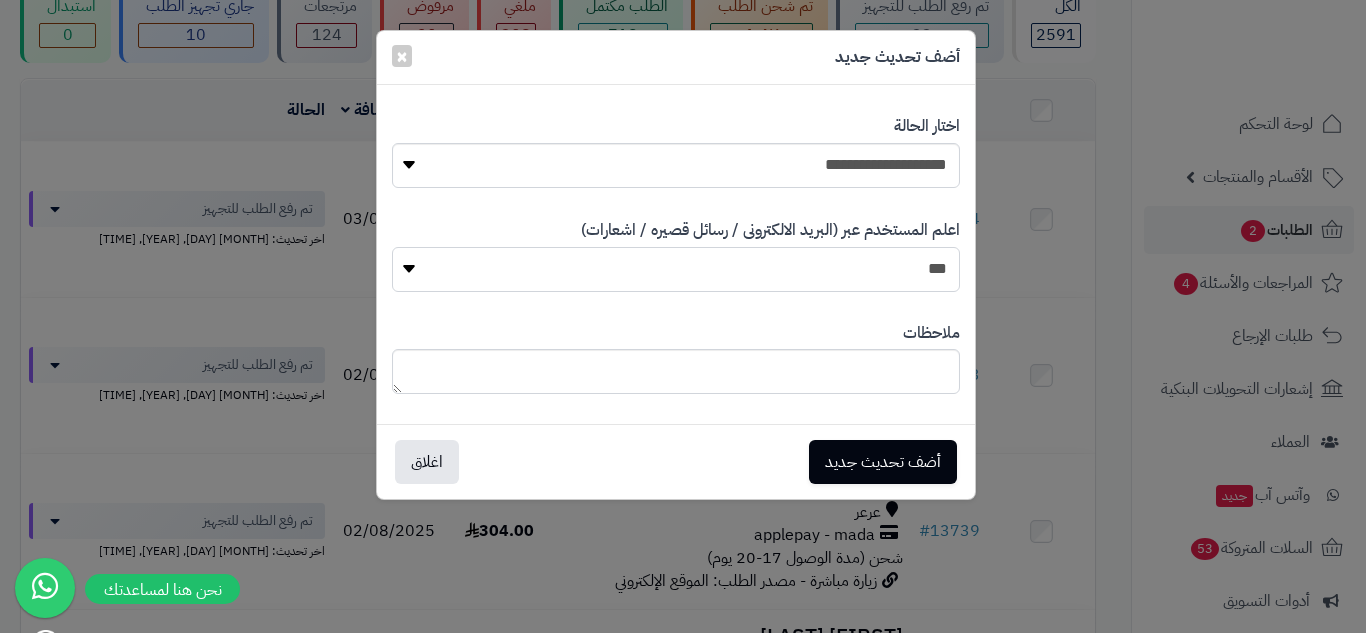 click on "*** **" at bounding box center (676, 269) 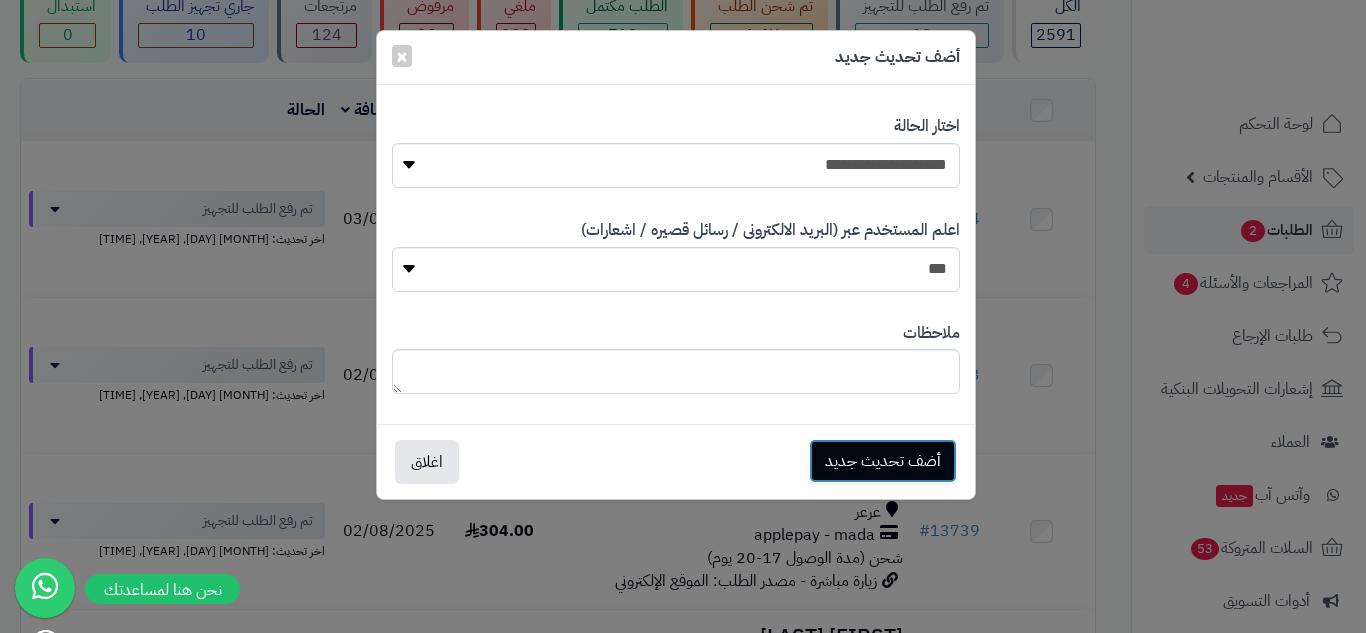 click on "أضف تحديث جديد" at bounding box center [883, 461] 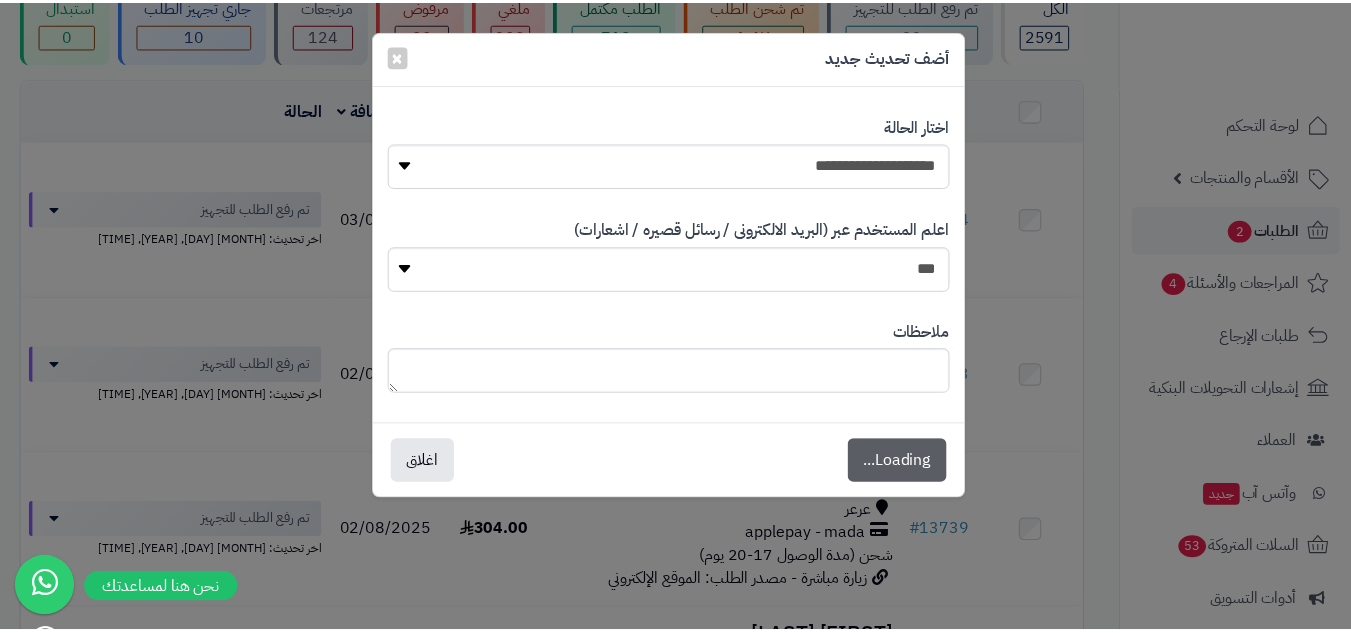 scroll, scrollTop: 232, scrollLeft: 0, axis: vertical 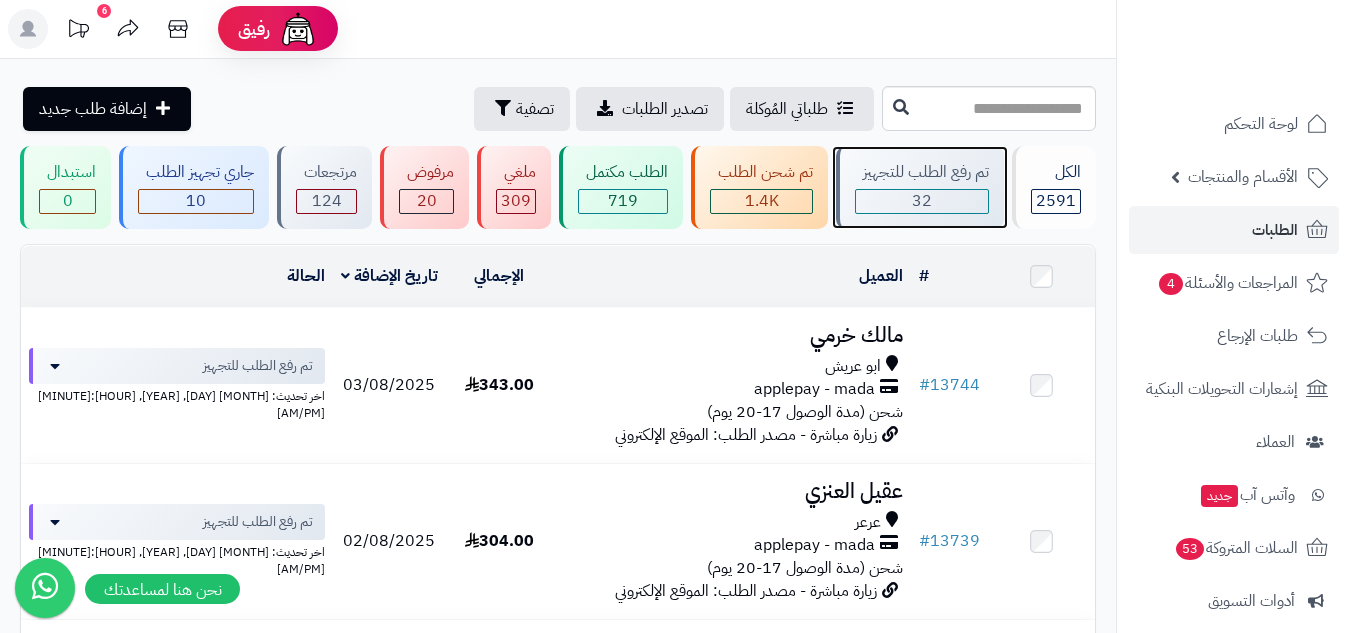 click on "32" at bounding box center [922, 201] 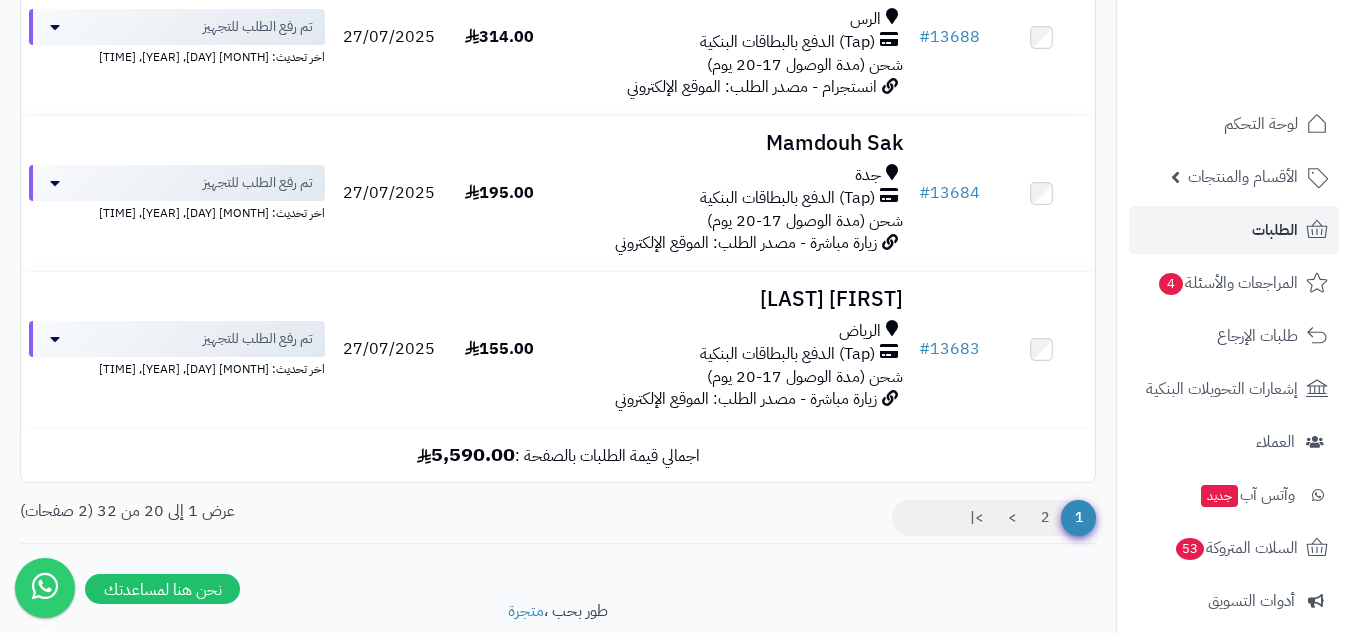 scroll, scrollTop: 3063, scrollLeft: 0, axis: vertical 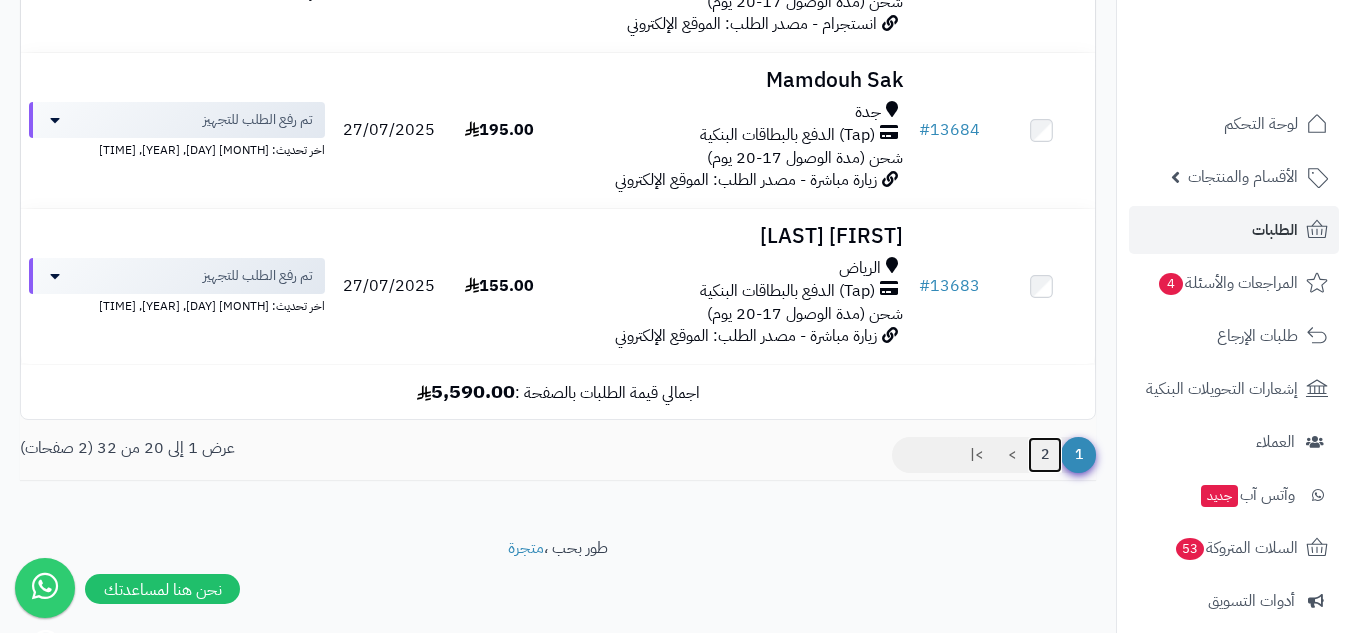 click on "2" at bounding box center (1045, 455) 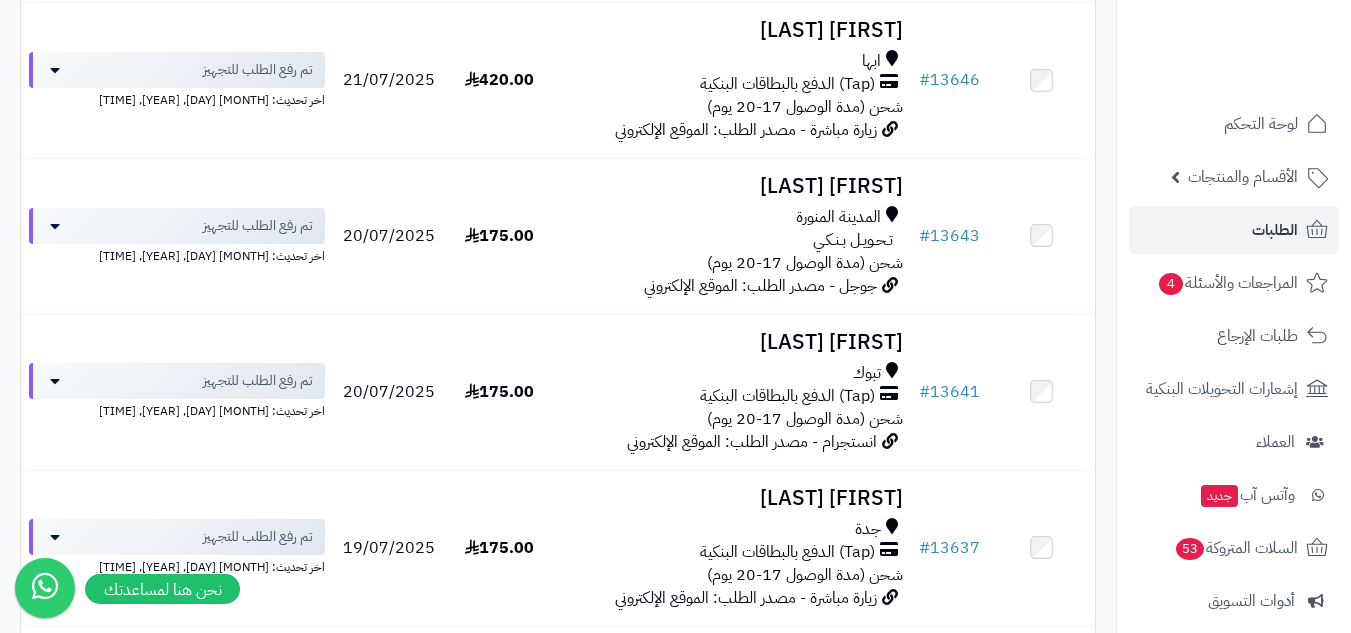 scroll, scrollTop: 1483, scrollLeft: 0, axis: vertical 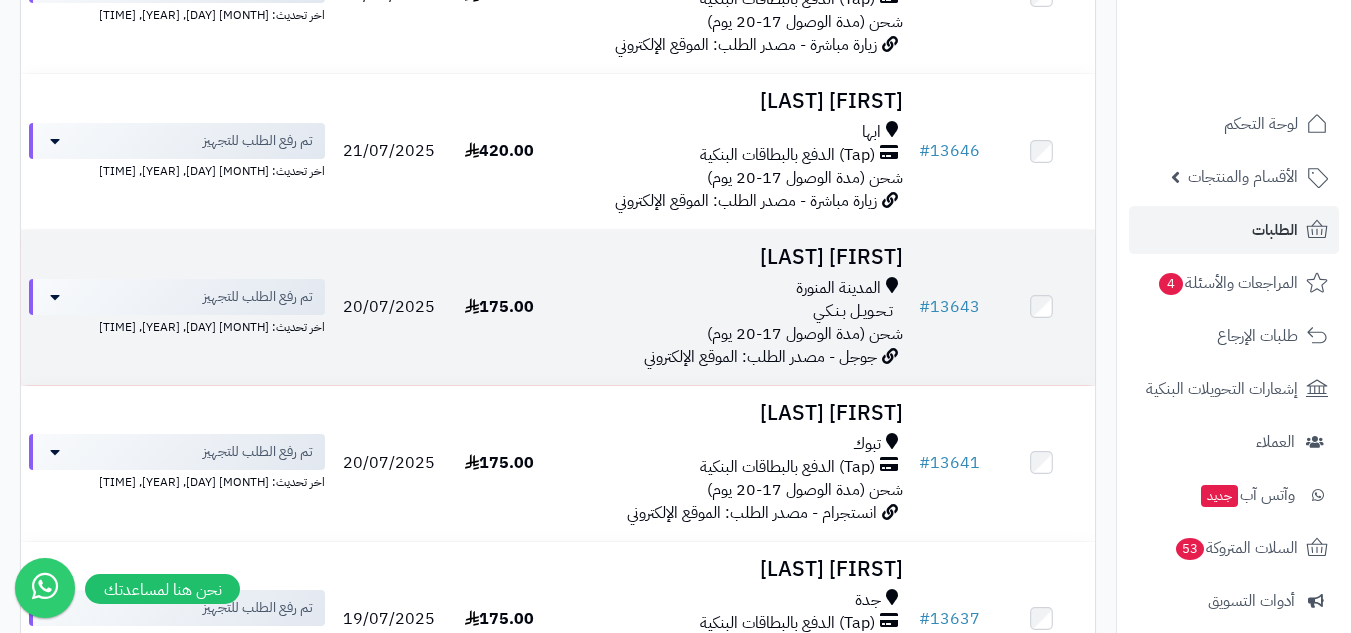 click on "المدينة المنورة" at bounding box center (732, 288) 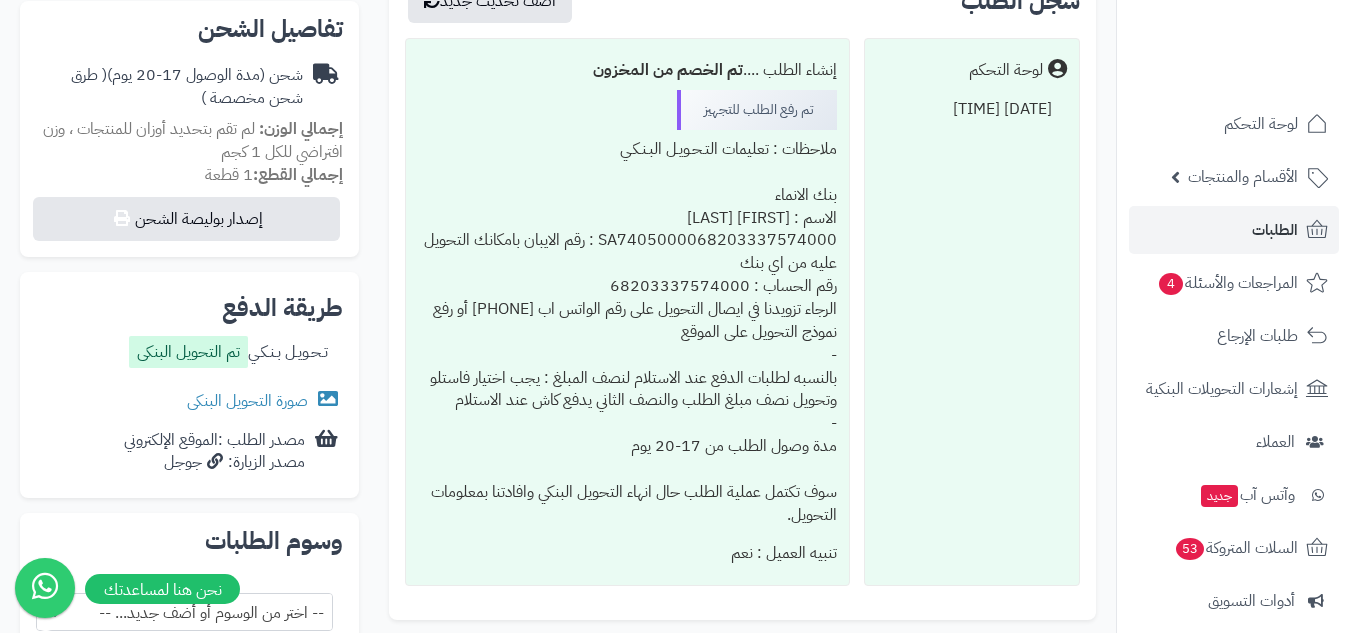 scroll, scrollTop: 833, scrollLeft: 0, axis: vertical 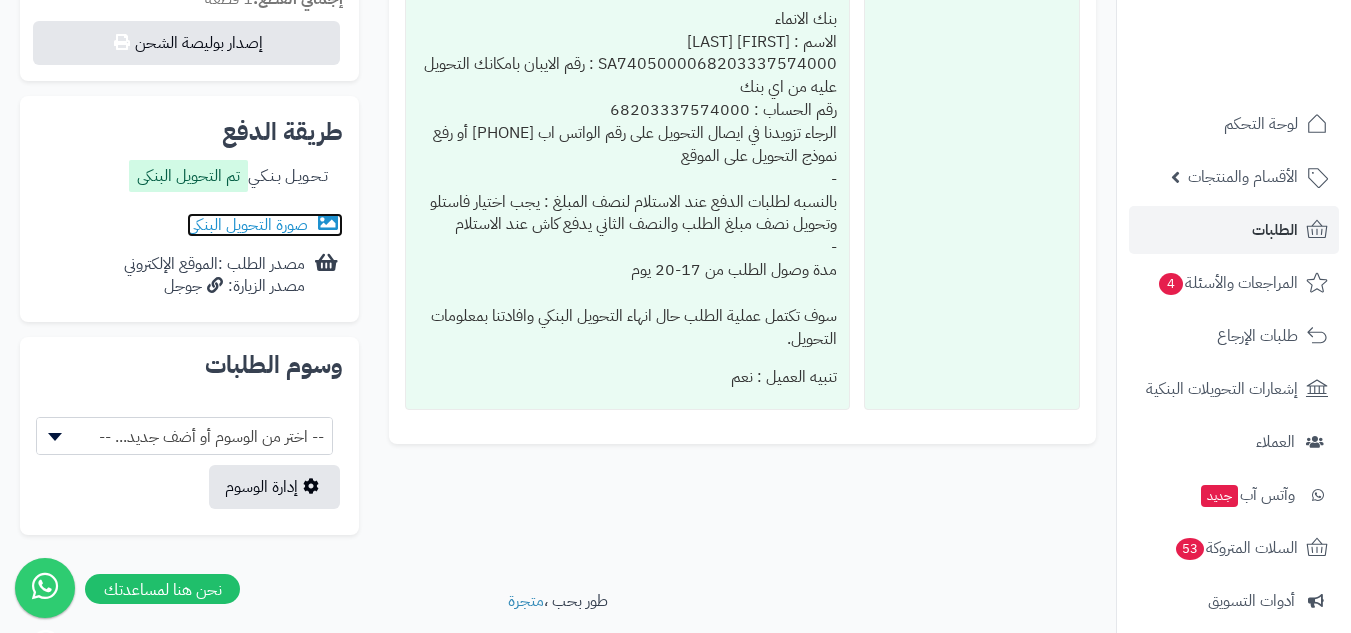click on "صورة التحويل البنكى" at bounding box center [265, 225] 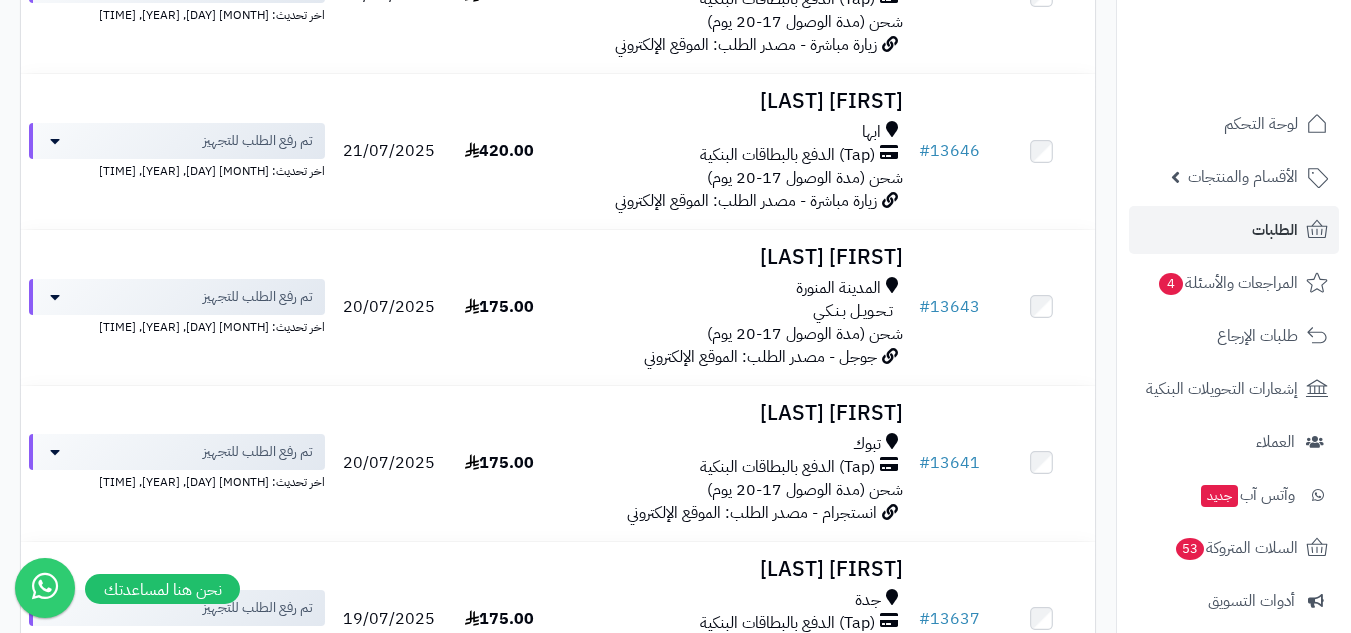 scroll, scrollTop: 1816, scrollLeft: 0, axis: vertical 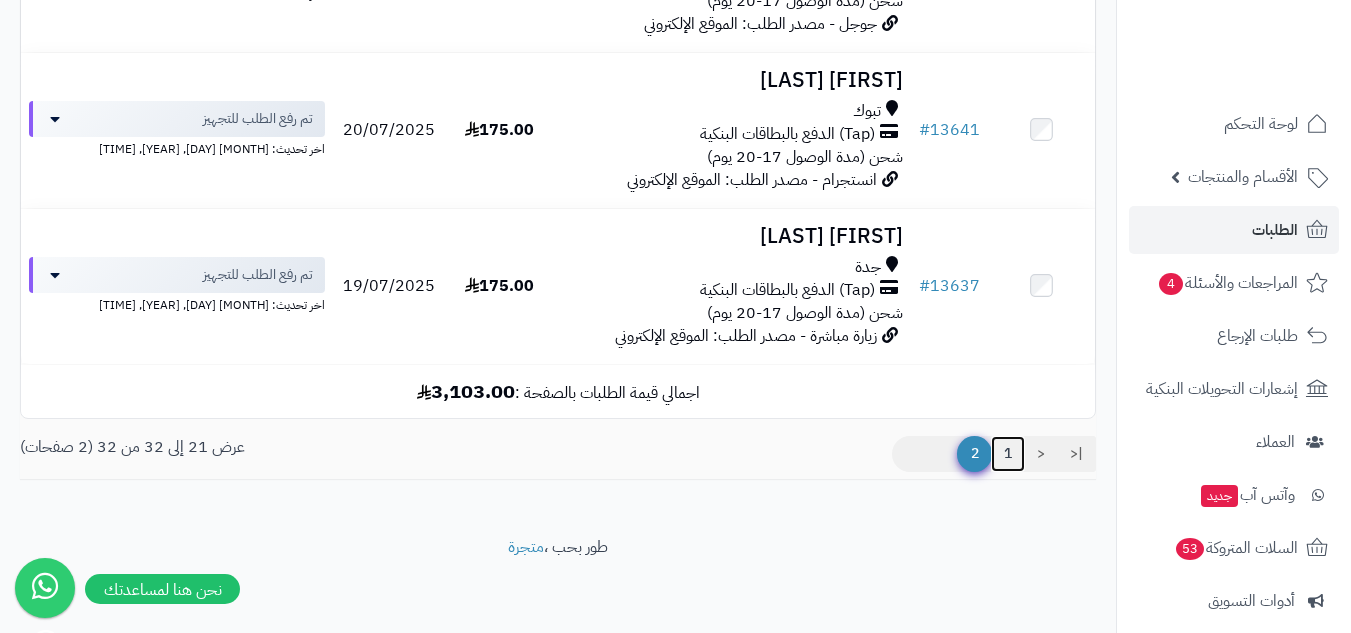click on "1" at bounding box center (1008, 454) 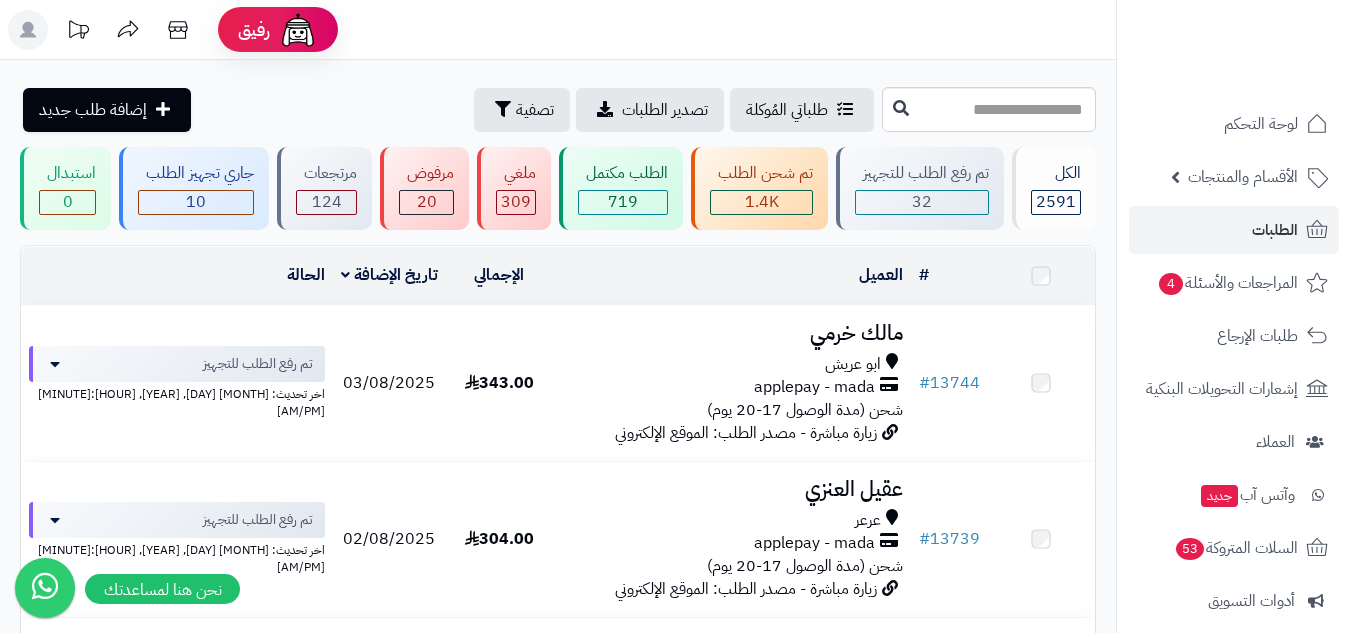 scroll, scrollTop: 0, scrollLeft: 0, axis: both 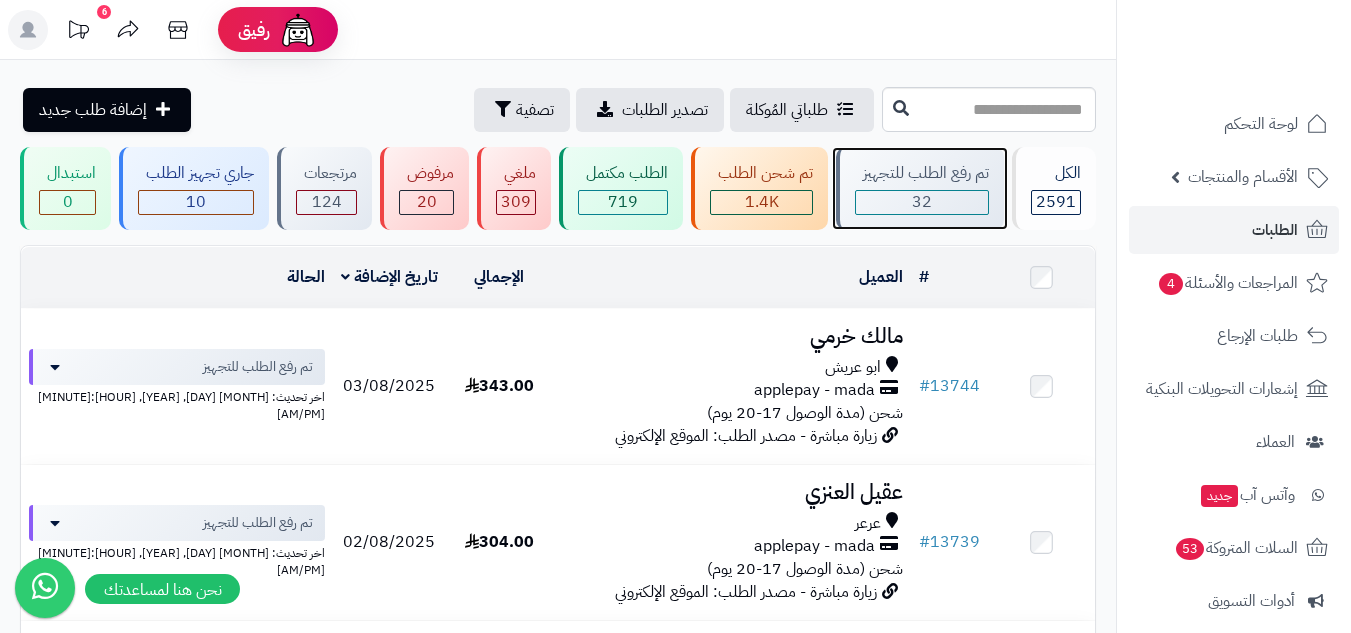 click on "32" at bounding box center [922, 202] 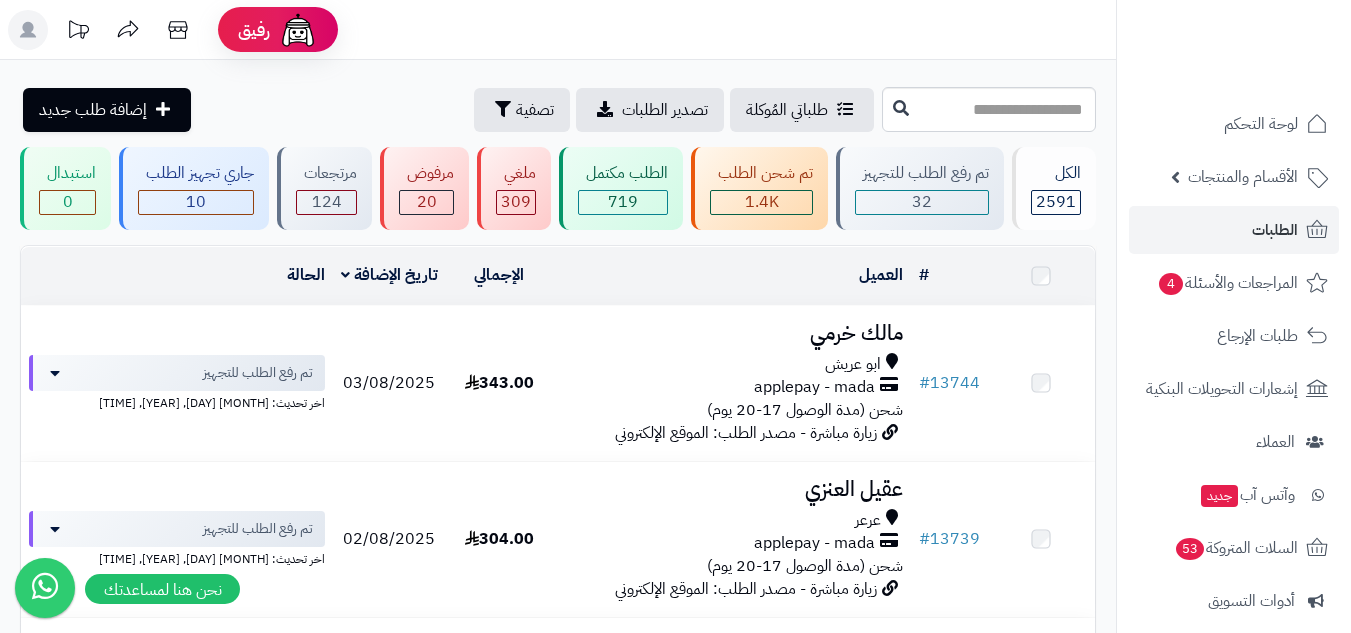 scroll, scrollTop: 0, scrollLeft: 0, axis: both 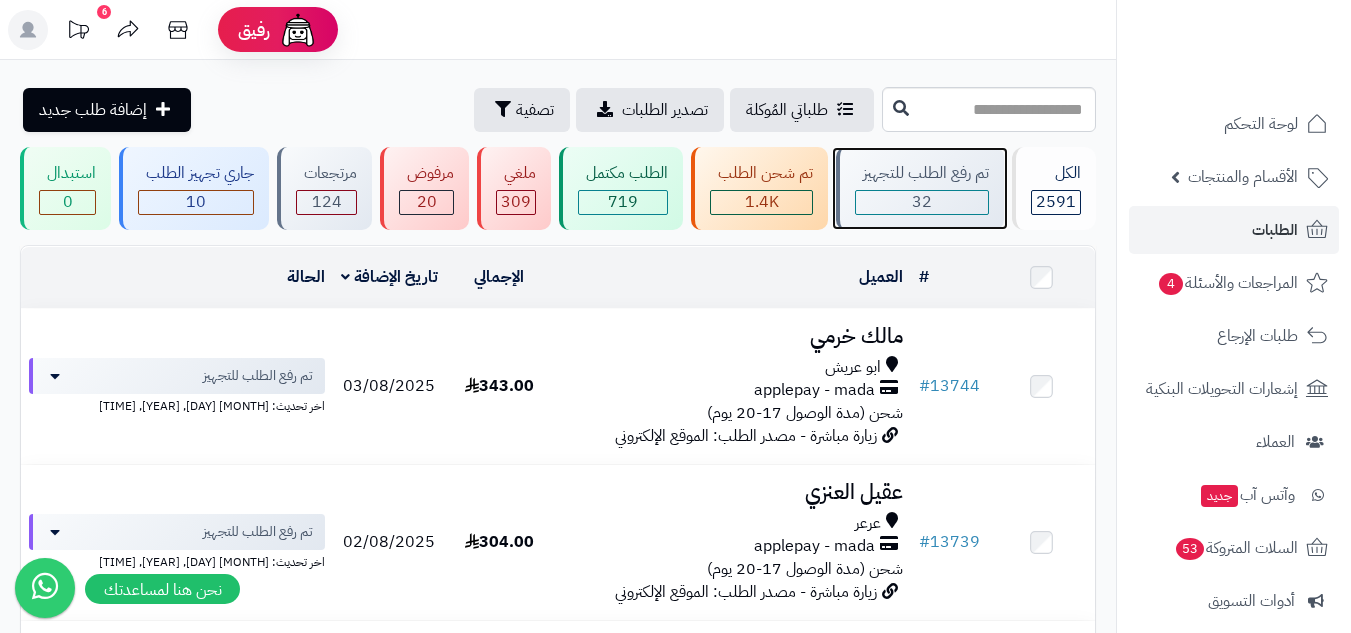click on "32" at bounding box center [922, 202] 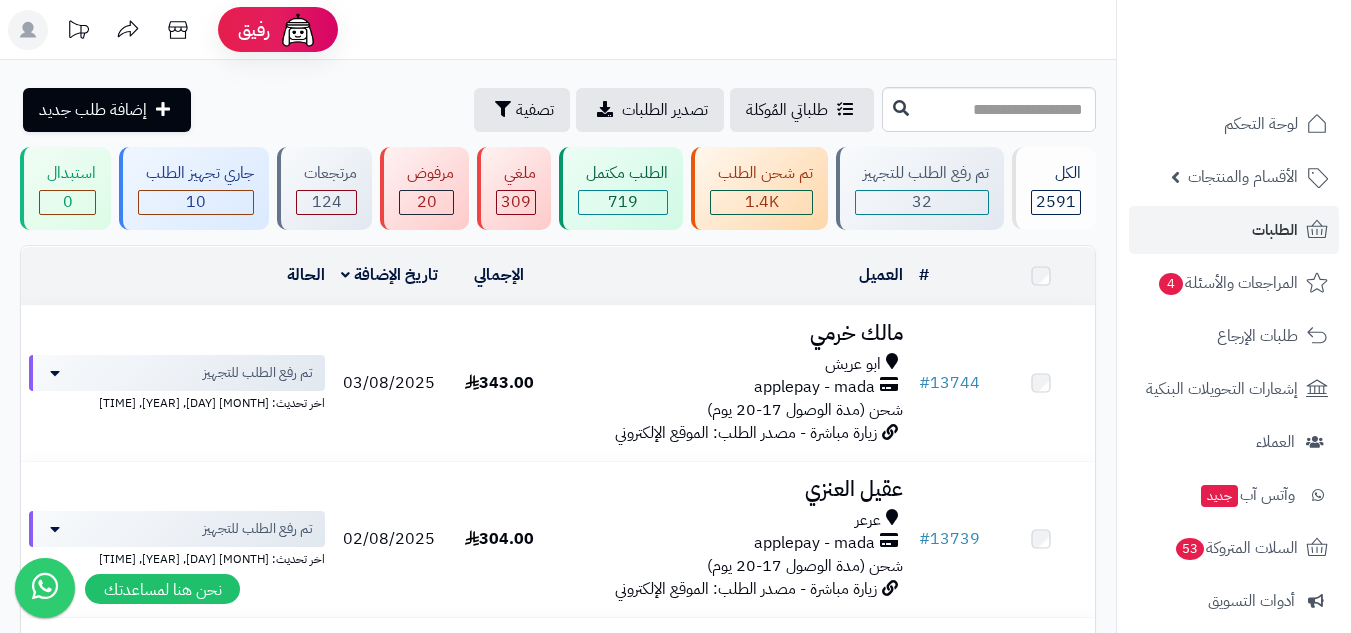 scroll, scrollTop: 0, scrollLeft: 0, axis: both 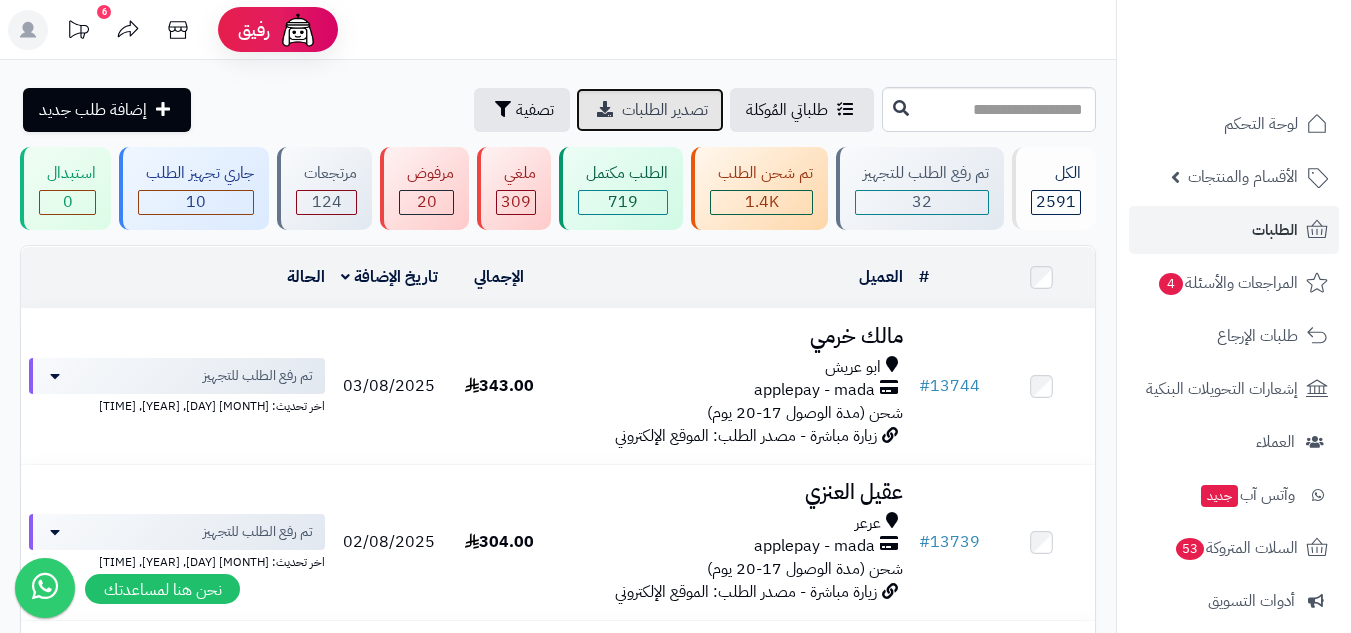 click on "تصدير الطلبات" at bounding box center [665, 110] 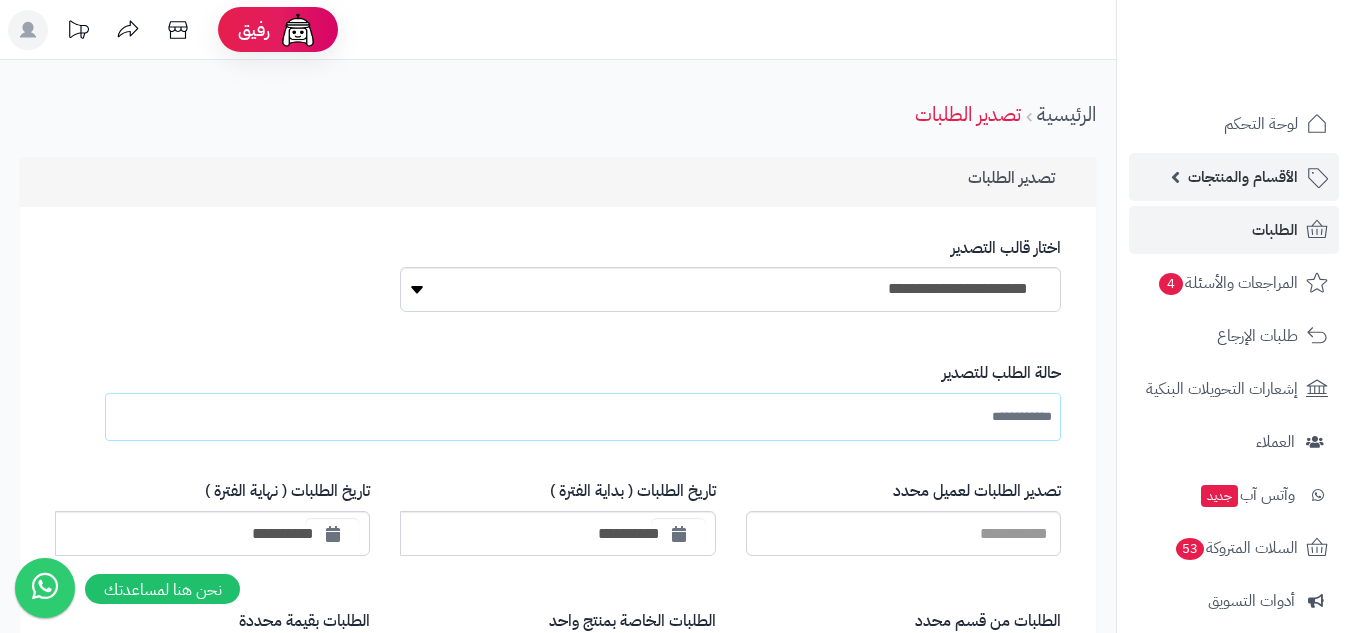 scroll, scrollTop: 0, scrollLeft: 0, axis: both 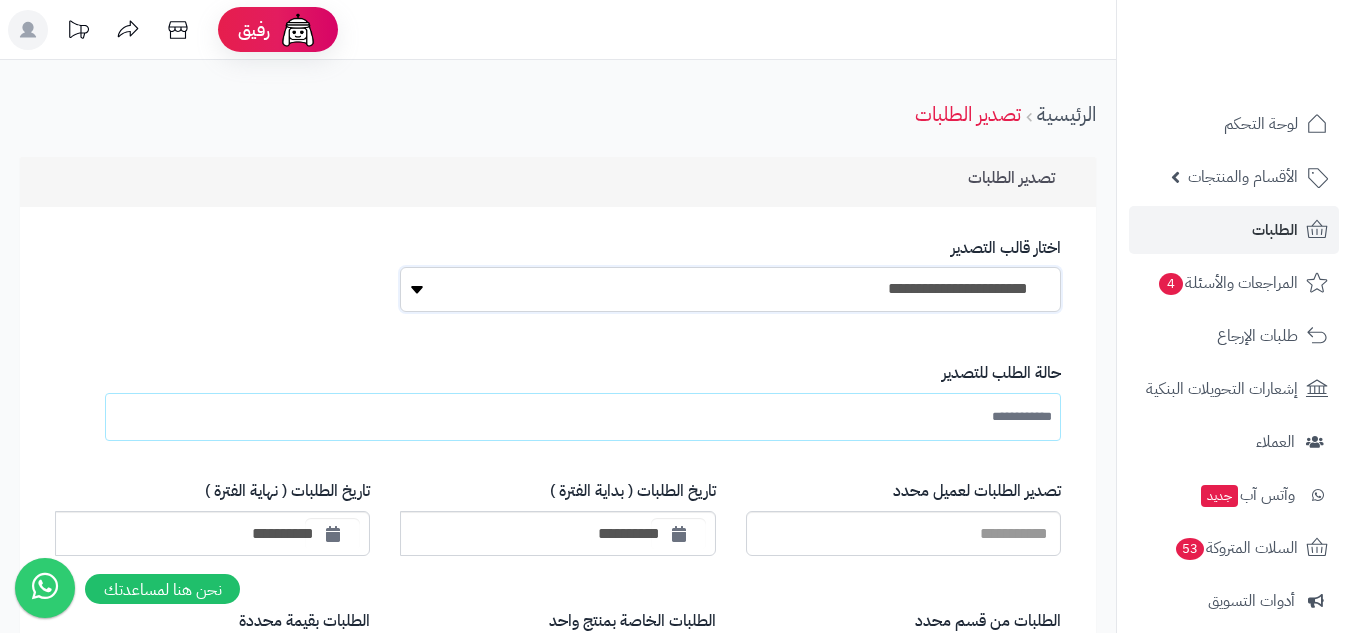 click on "**********" at bounding box center (730, 289) 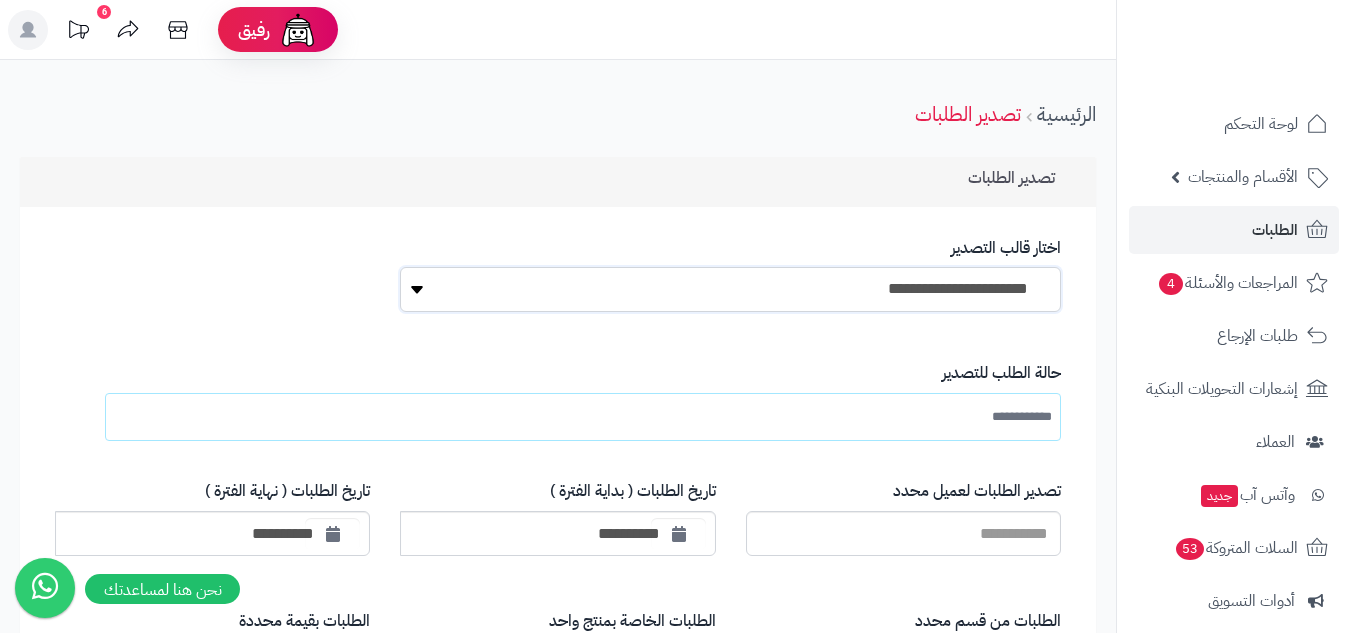 select on "*" 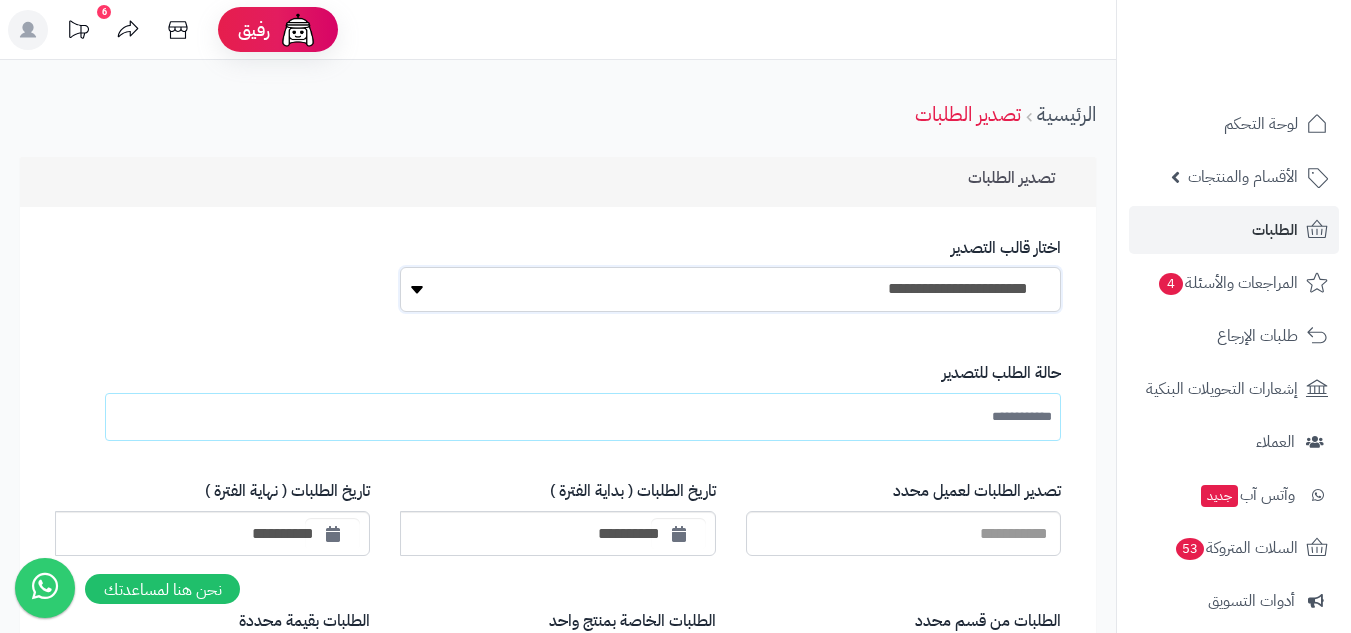 click on "**********" at bounding box center [730, 289] 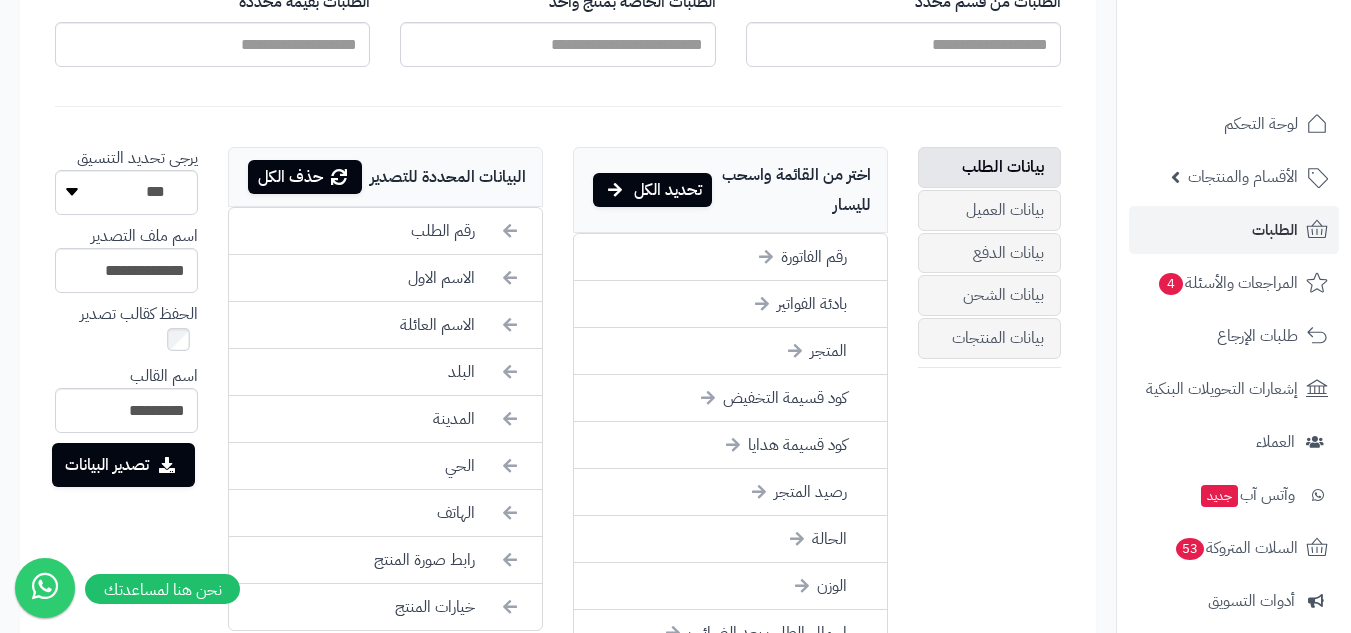 scroll, scrollTop: 667, scrollLeft: 0, axis: vertical 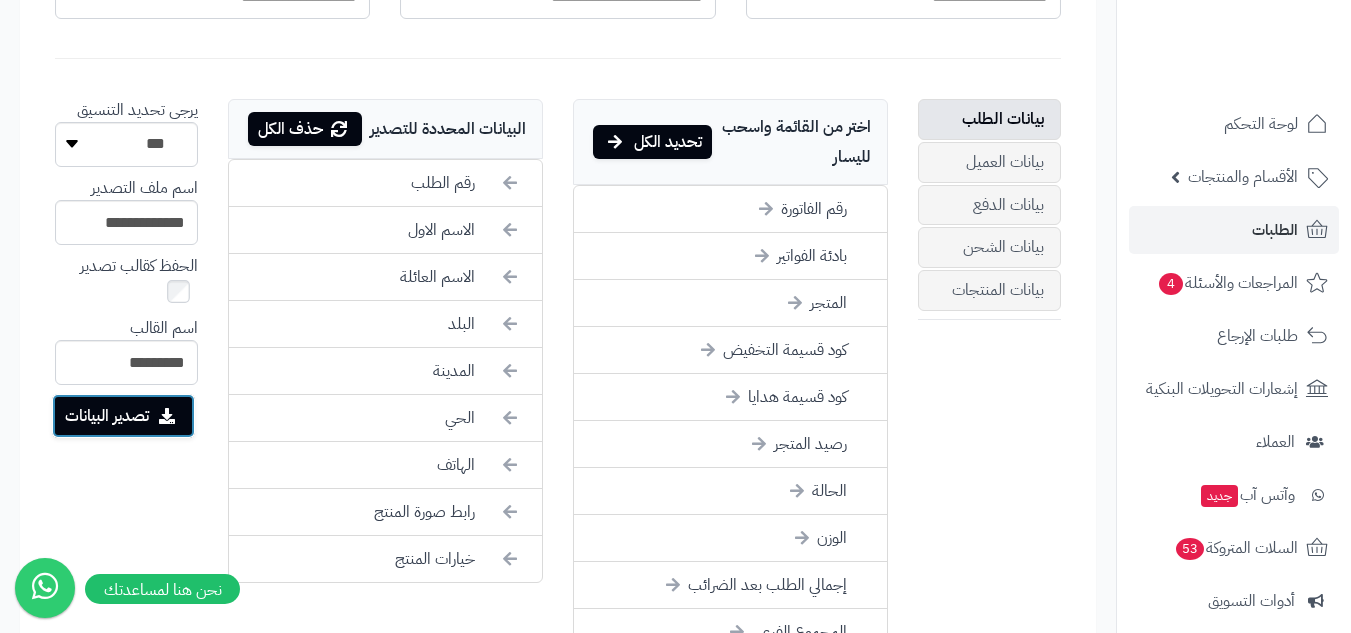 click on "تصدير البيانات" at bounding box center (123, 416) 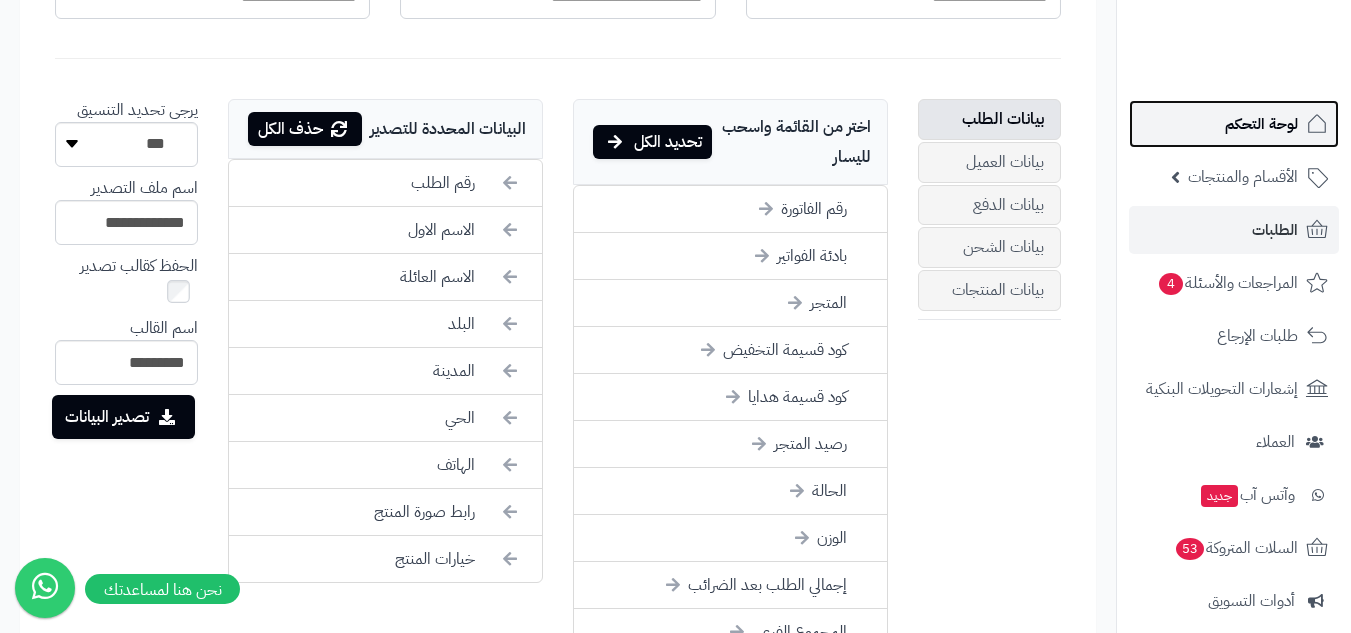 click on "لوحة التحكم" at bounding box center [1234, 124] 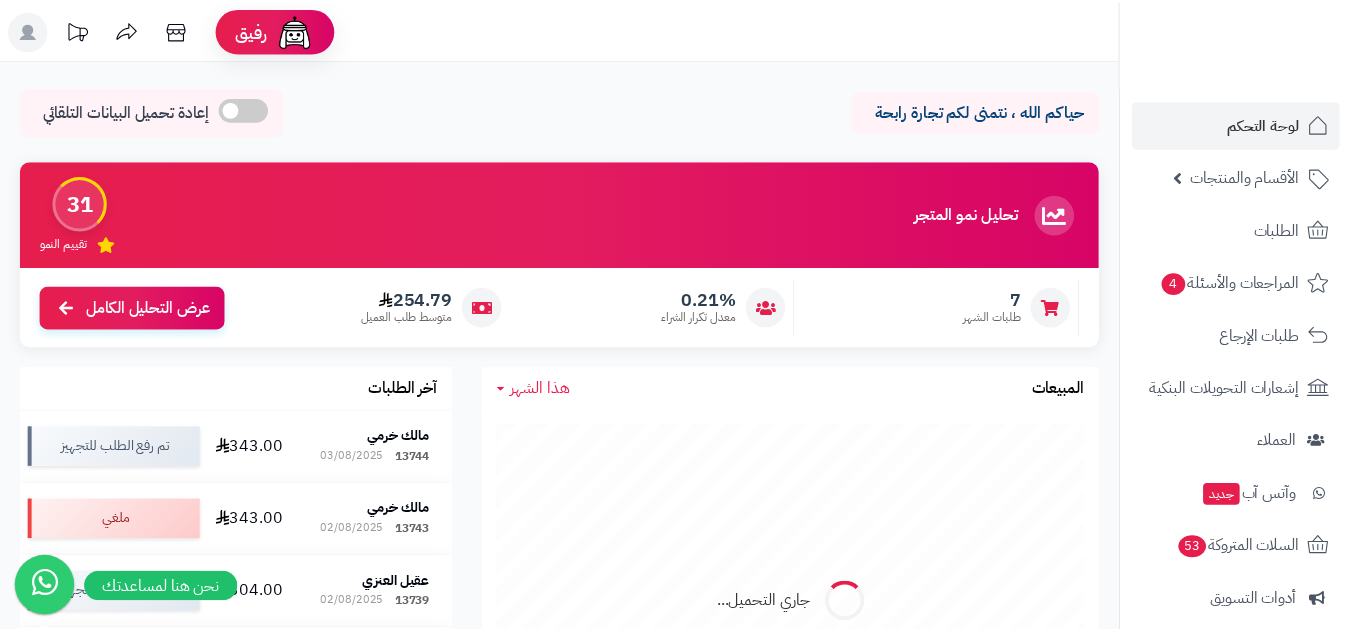 scroll, scrollTop: 0, scrollLeft: 0, axis: both 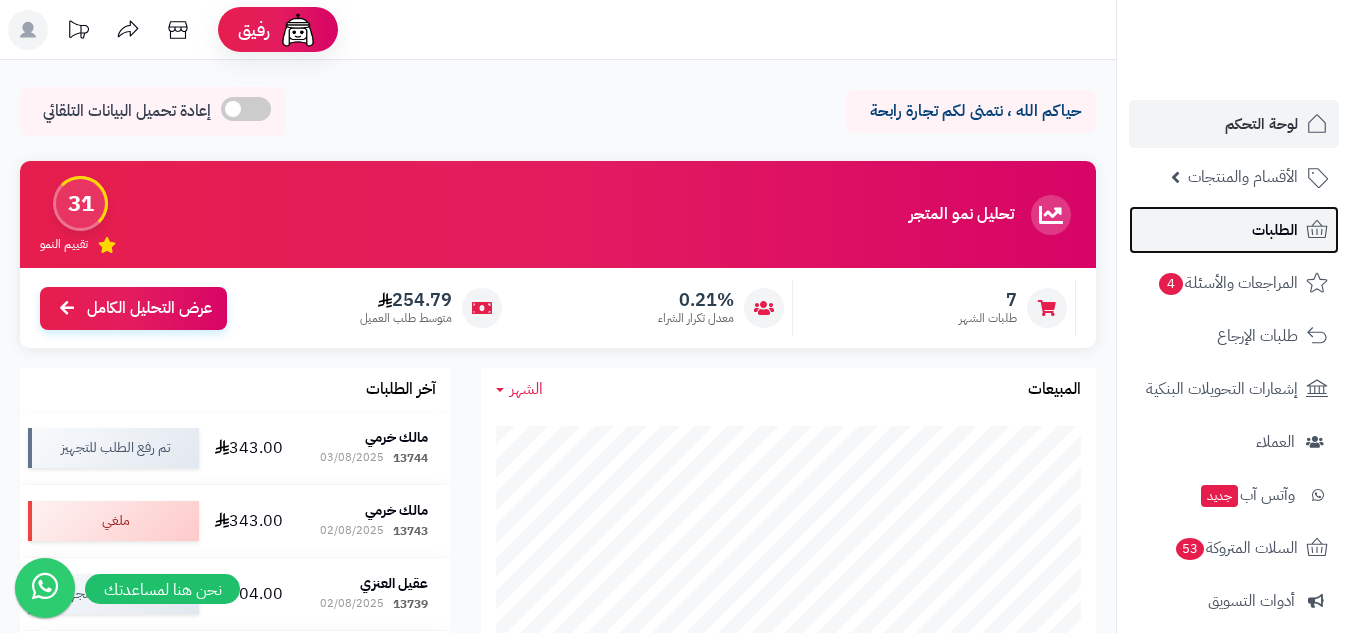 click on "الطلبات" at bounding box center [1275, 230] 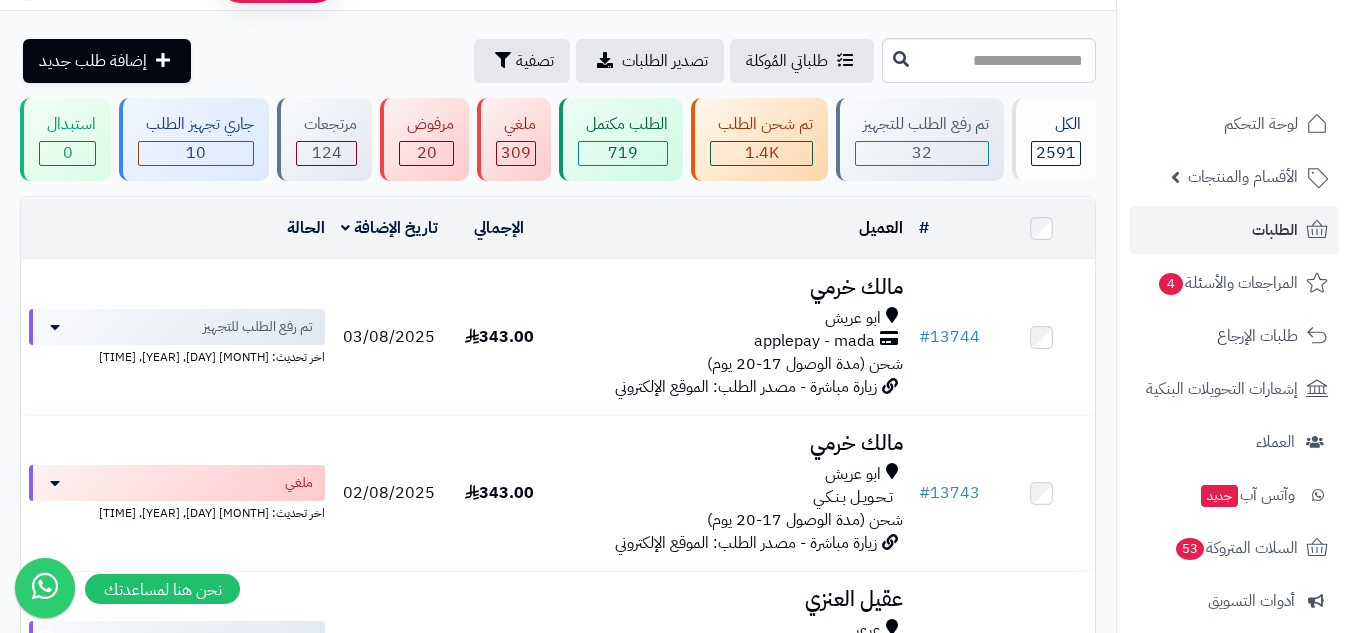 scroll, scrollTop: 0, scrollLeft: 0, axis: both 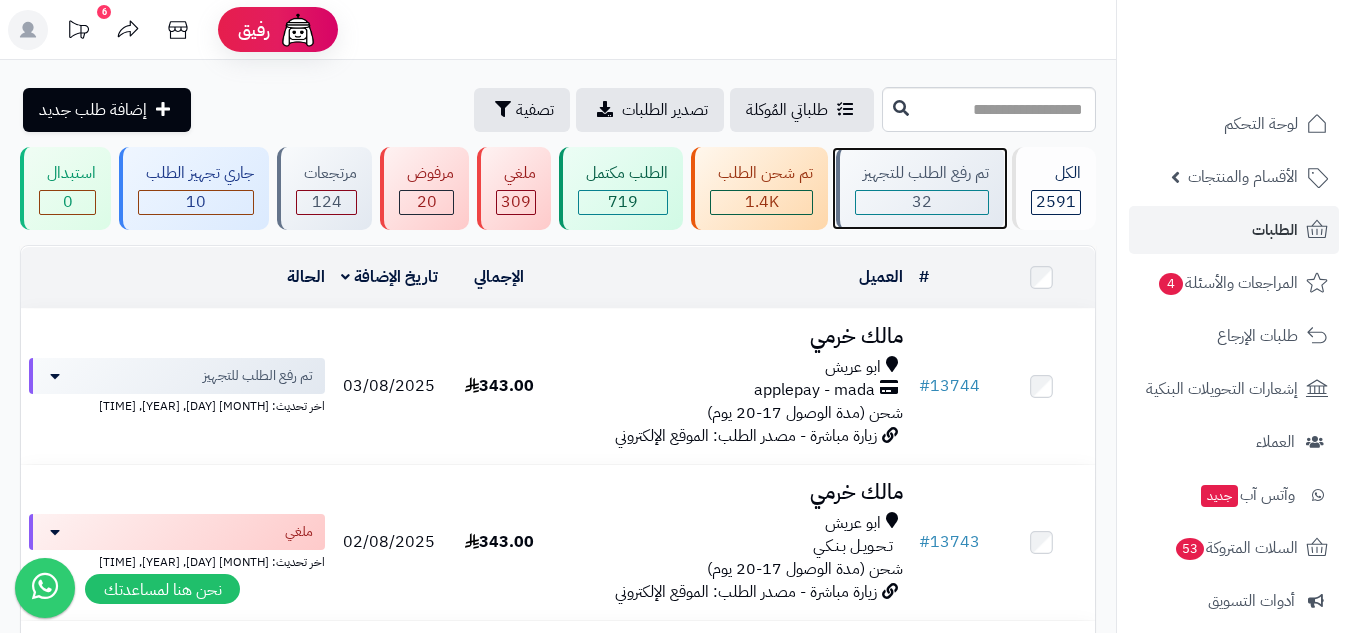 click on "32" at bounding box center [922, 202] 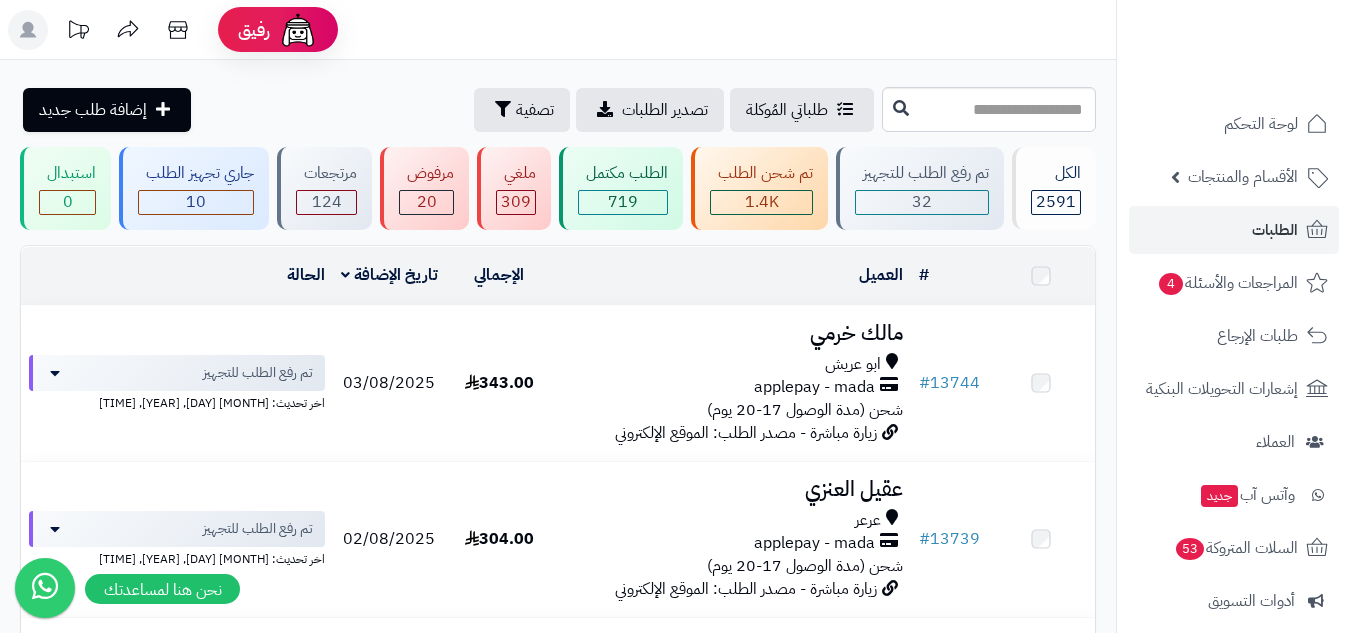 scroll, scrollTop: 0, scrollLeft: 0, axis: both 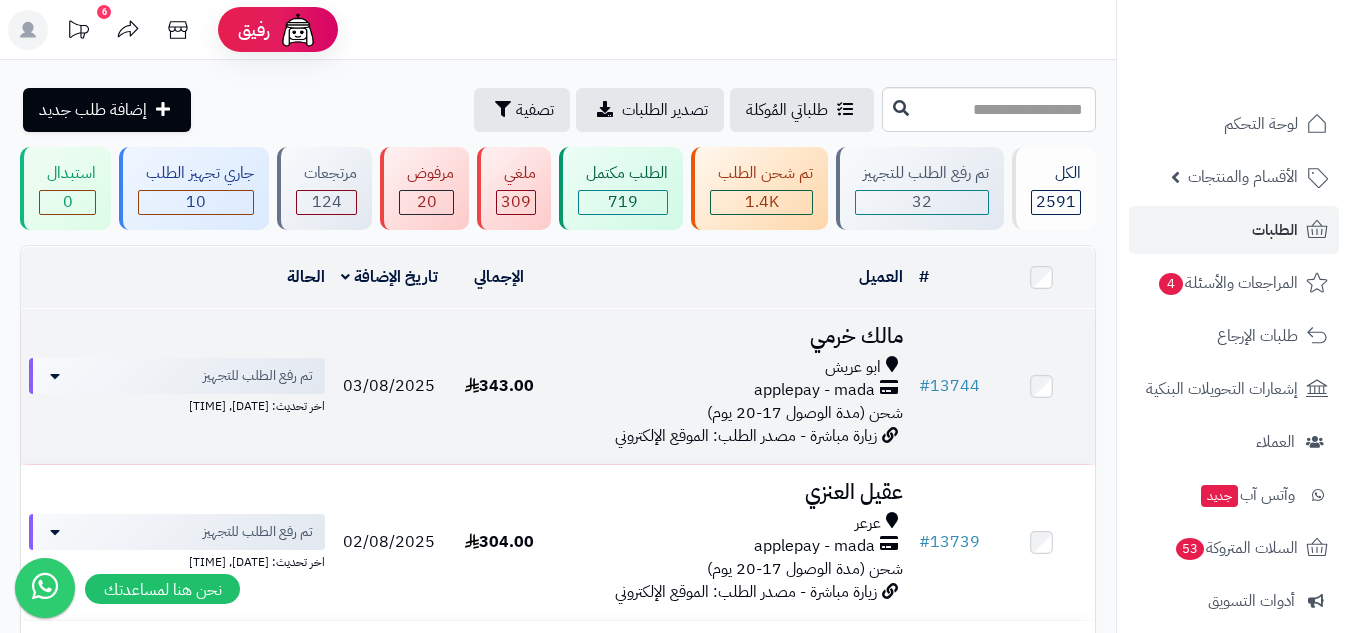 click on "ابو عريش" at bounding box center [732, 367] 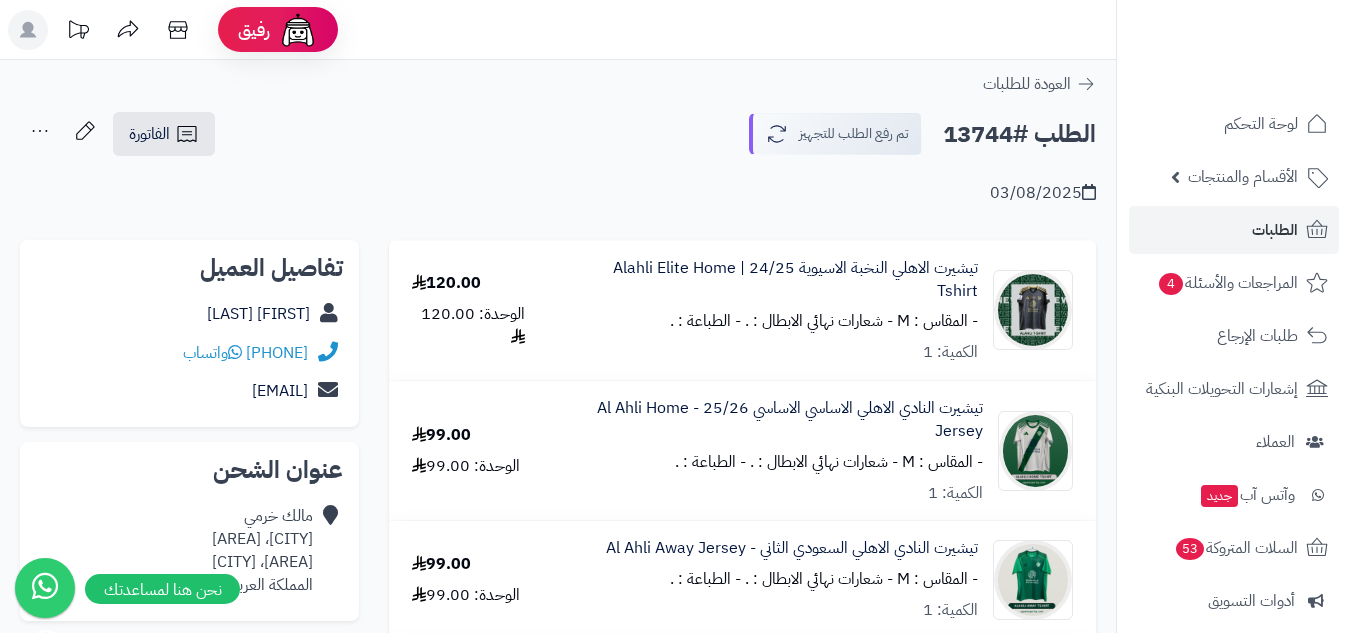 scroll, scrollTop: 0, scrollLeft: 0, axis: both 